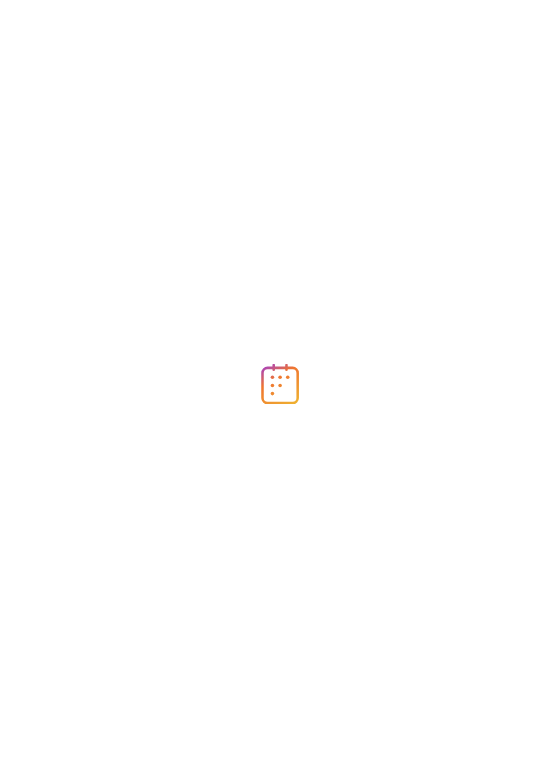 scroll, scrollTop: 0, scrollLeft: 0, axis: both 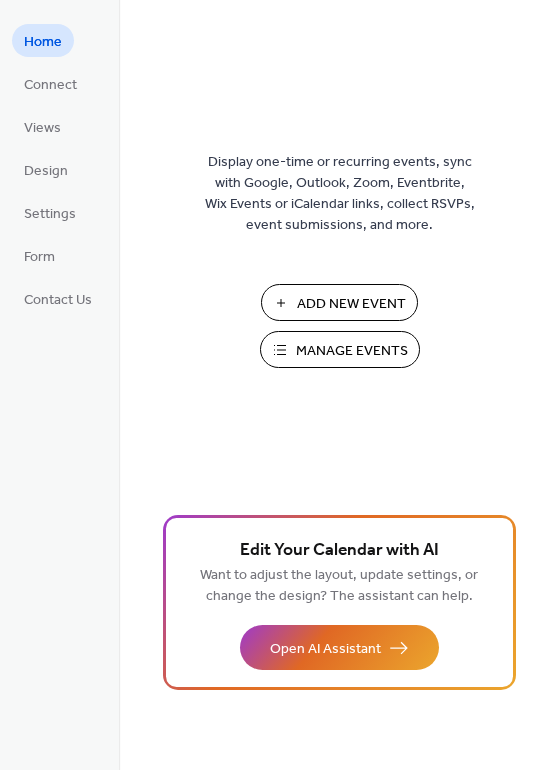 click on "Add New Event" at bounding box center (339, 302) 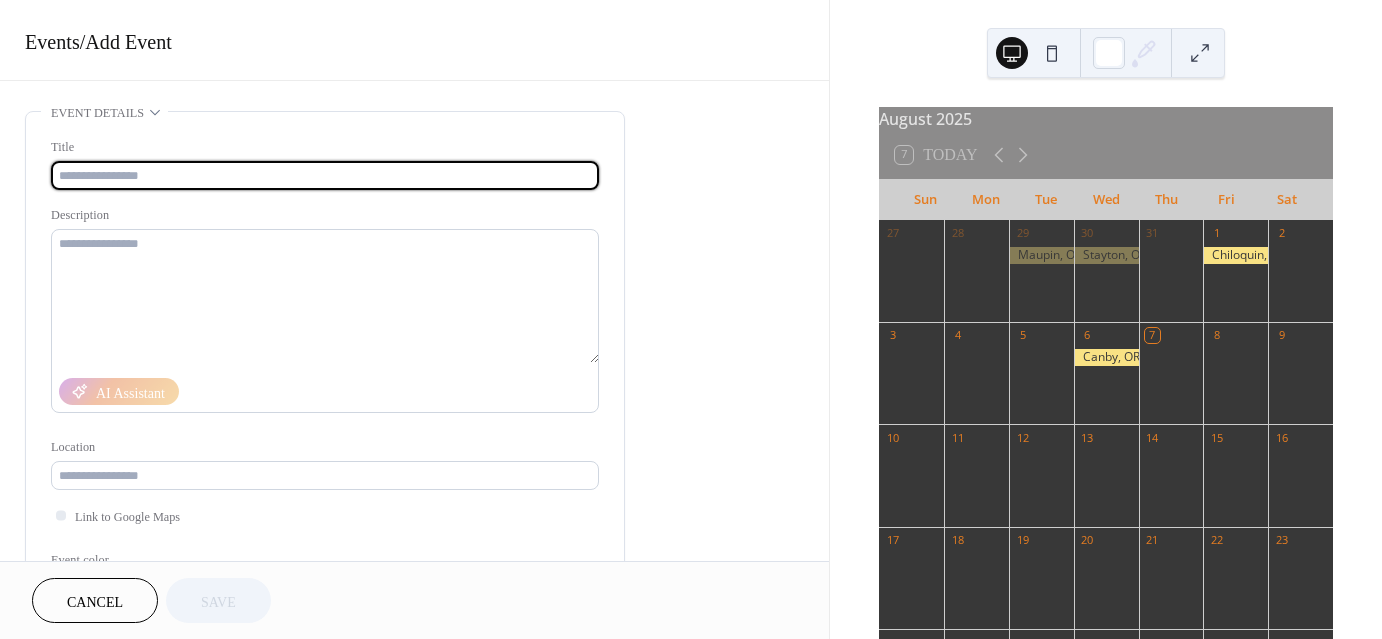 scroll, scrollTop: 0, scrollLeft: 0, axis: both 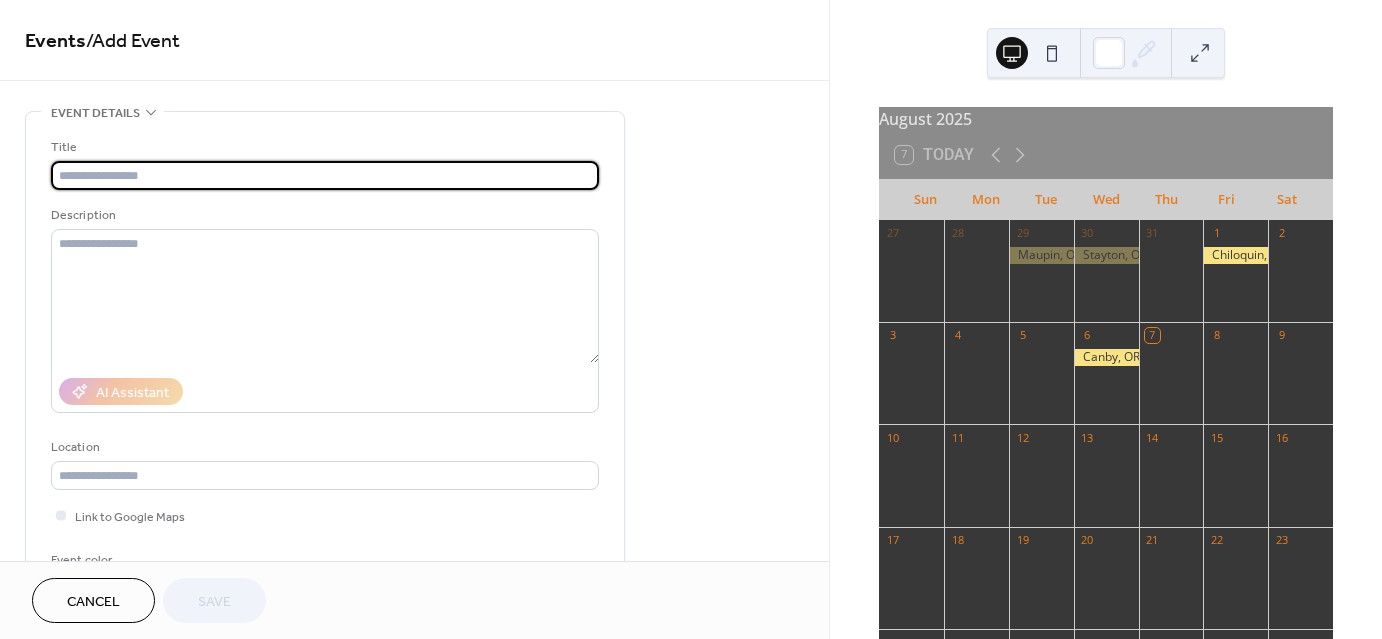 click at bounding box center (325, 175) 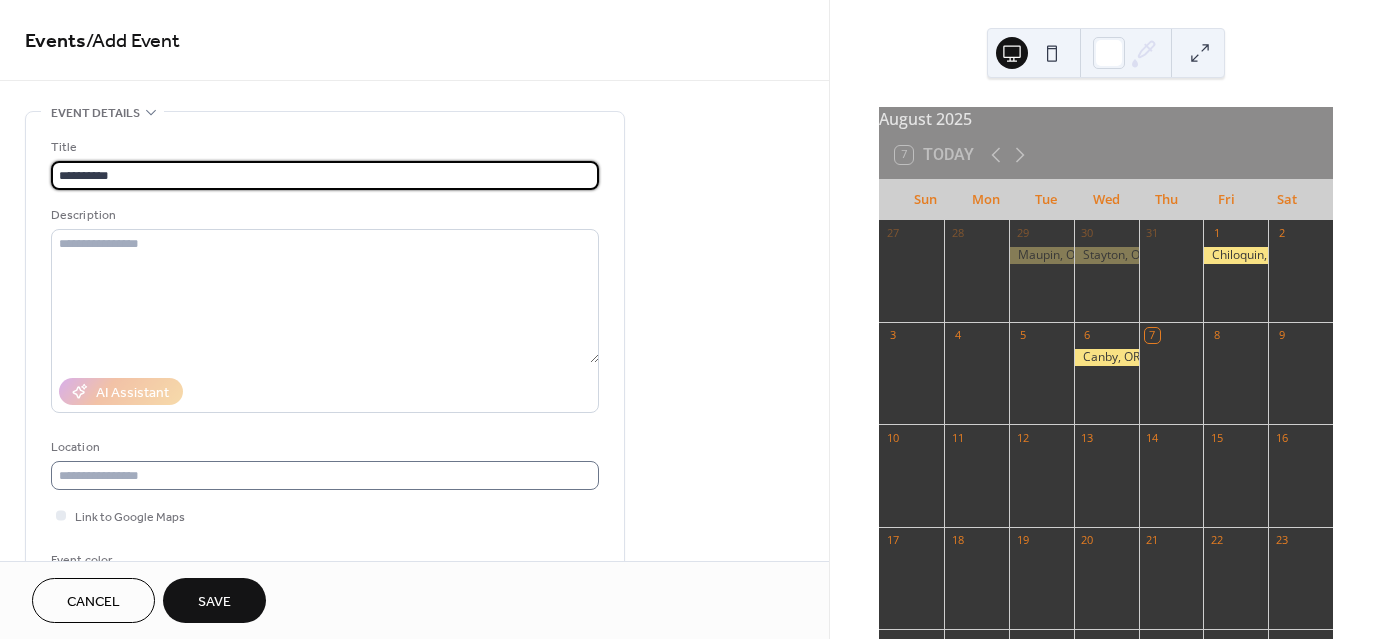 type on "**********" 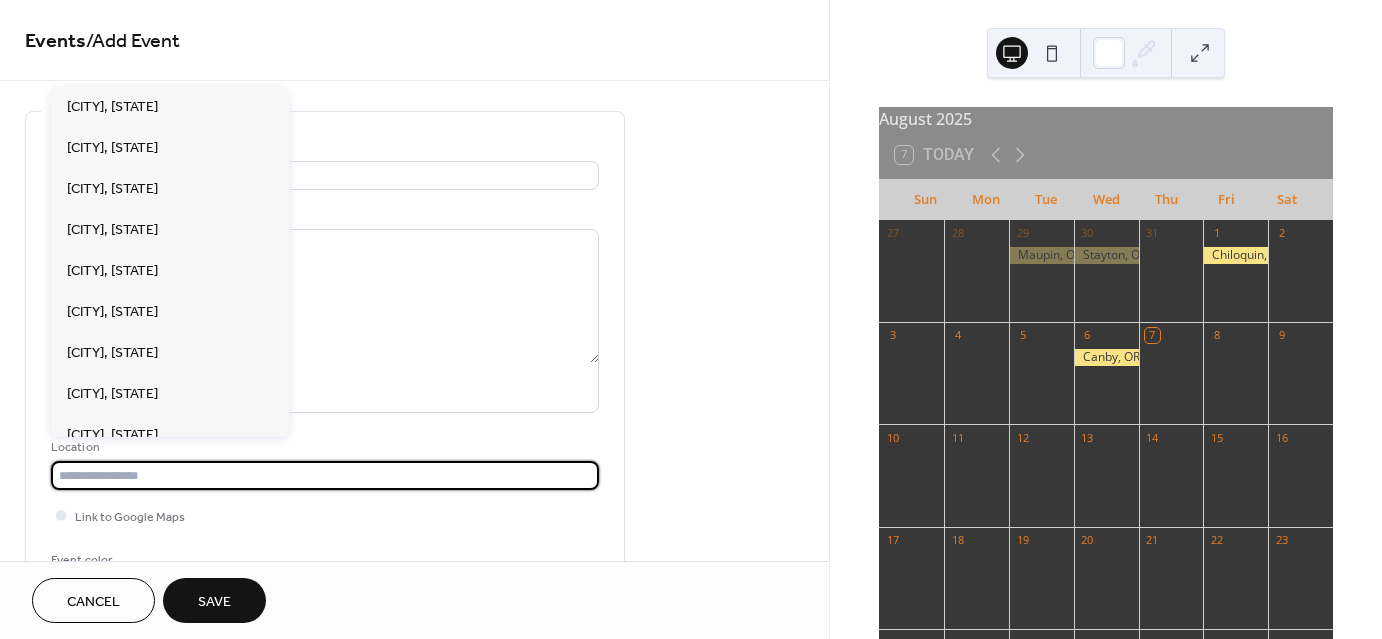 click at bounding box center [325, 475] 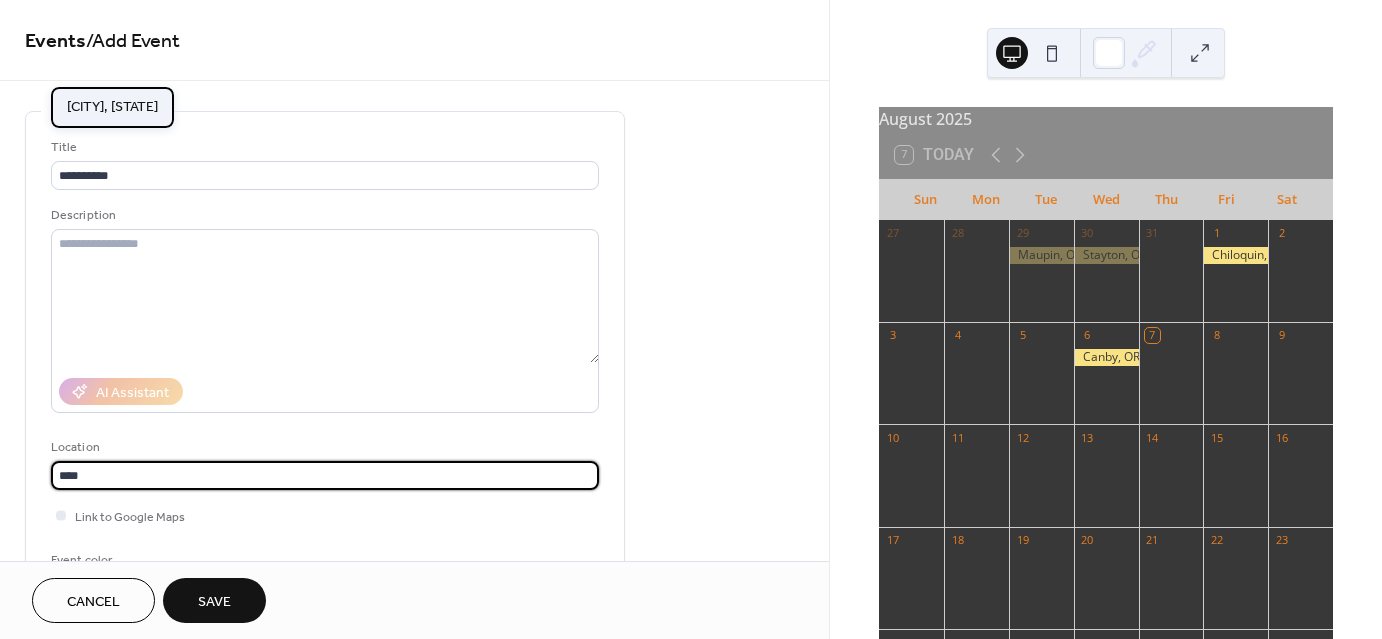 click on "[CITY], [STATE]" at bounding box center (112, 106) 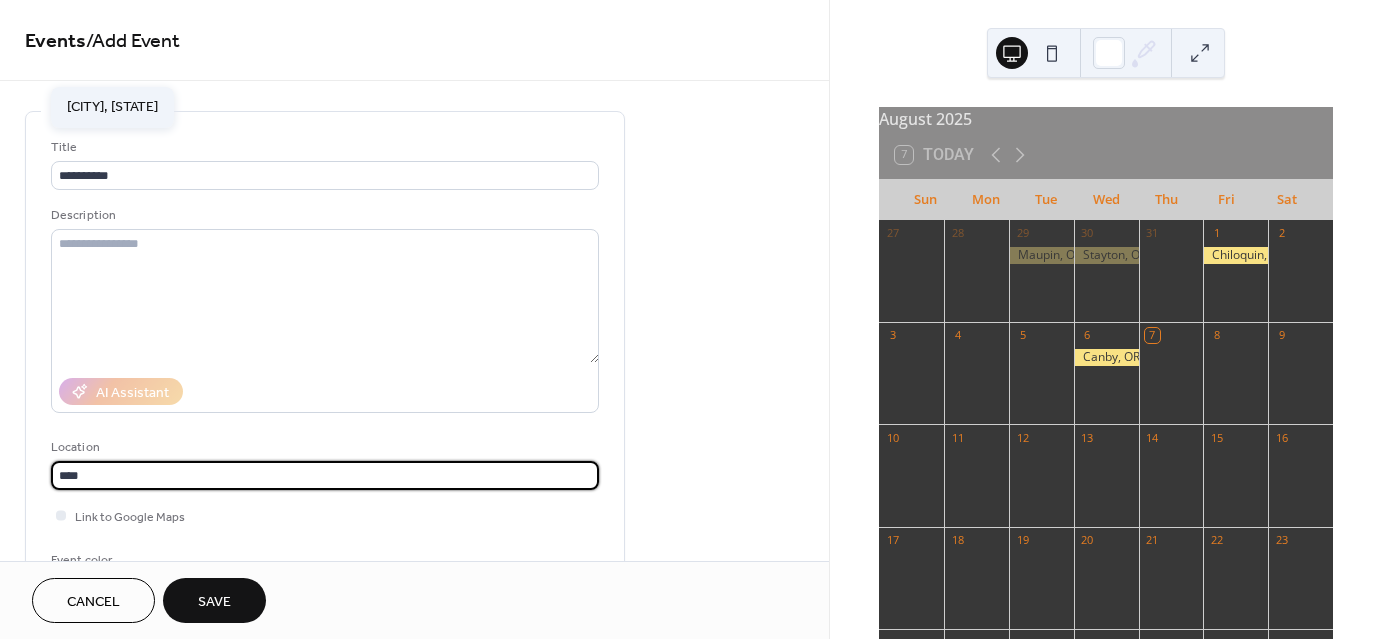 type on "**********" 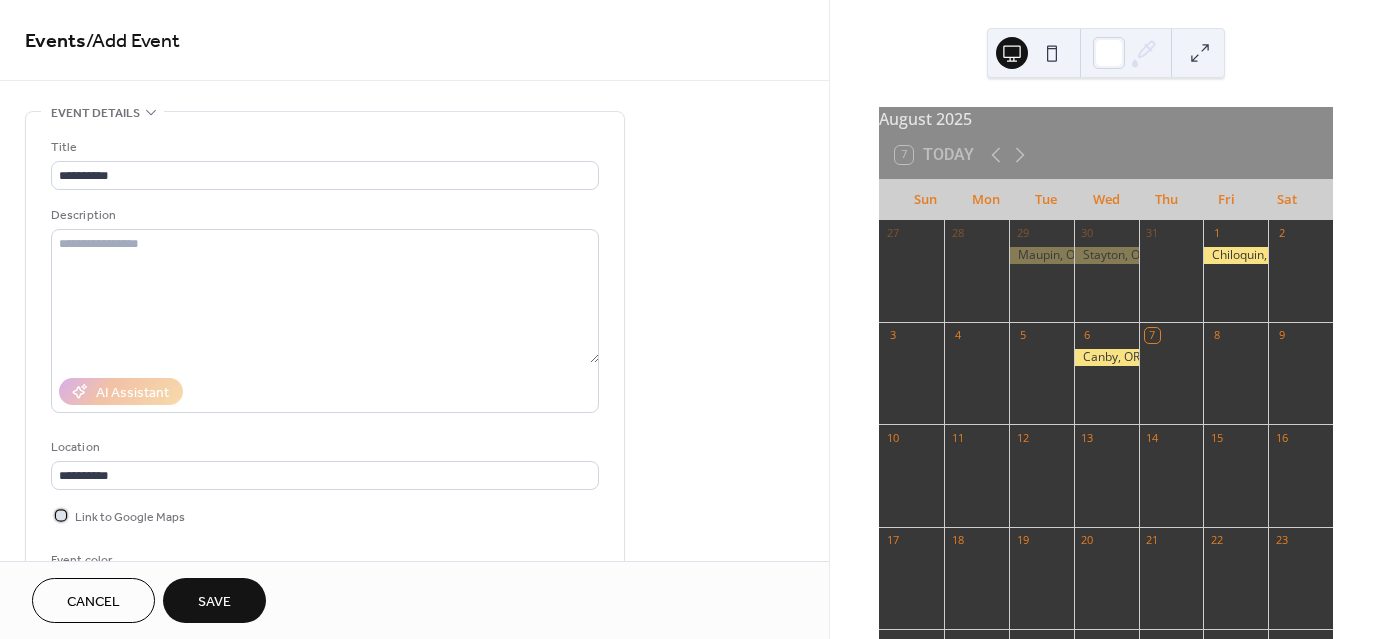 click on "Link to Google Maps" at bounding box center (130, 517) 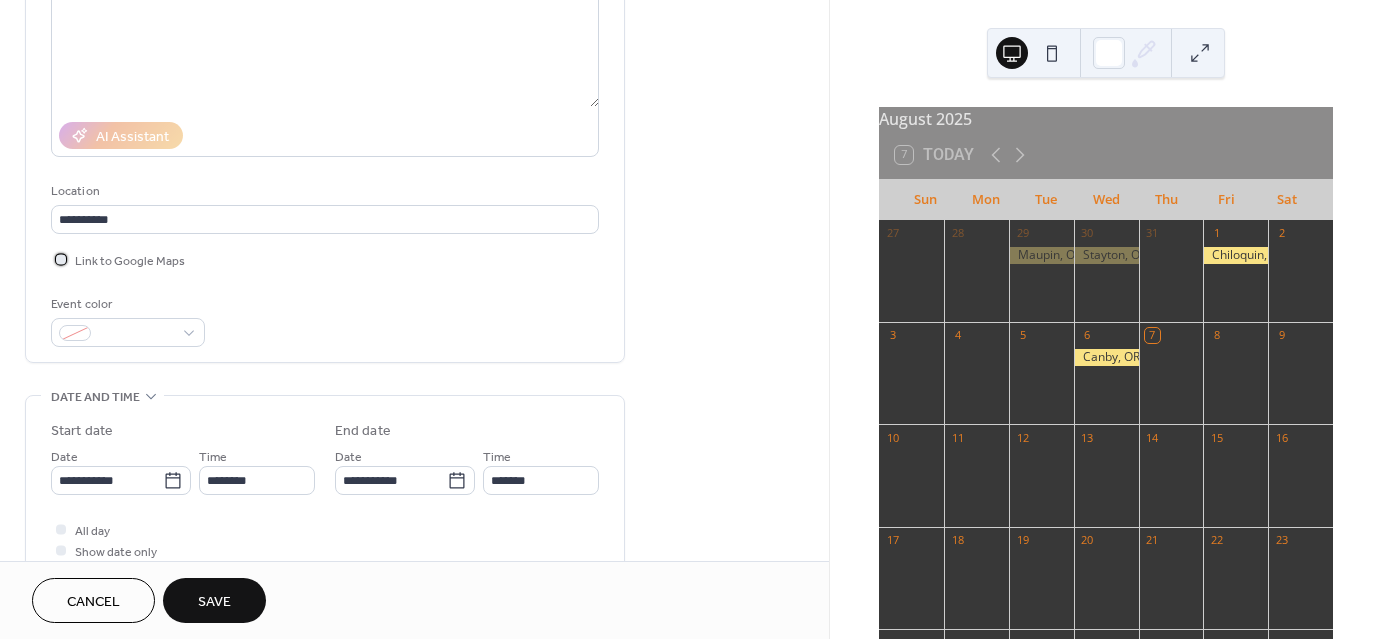 scroll, scrollTop: 258, scrollLeft: 0, axis: vertical 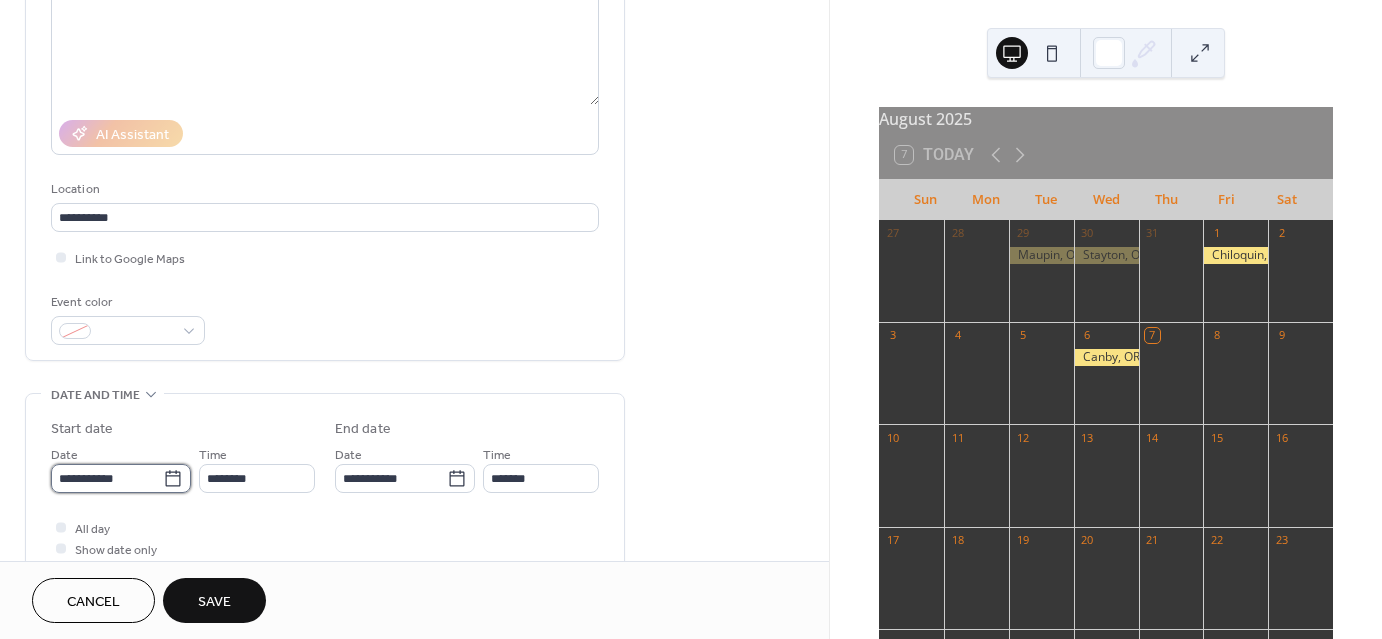 click on "**********" at bounding box center (107, 478) 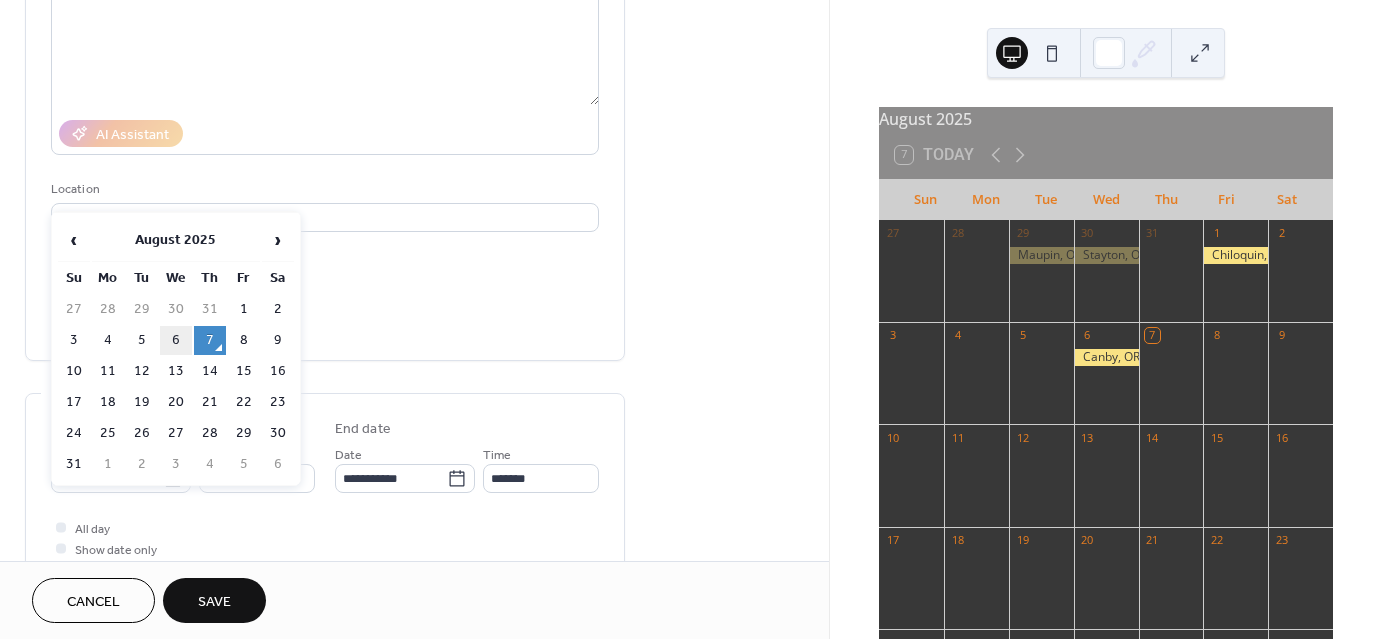click on "6" at bounding box center [176, 340] 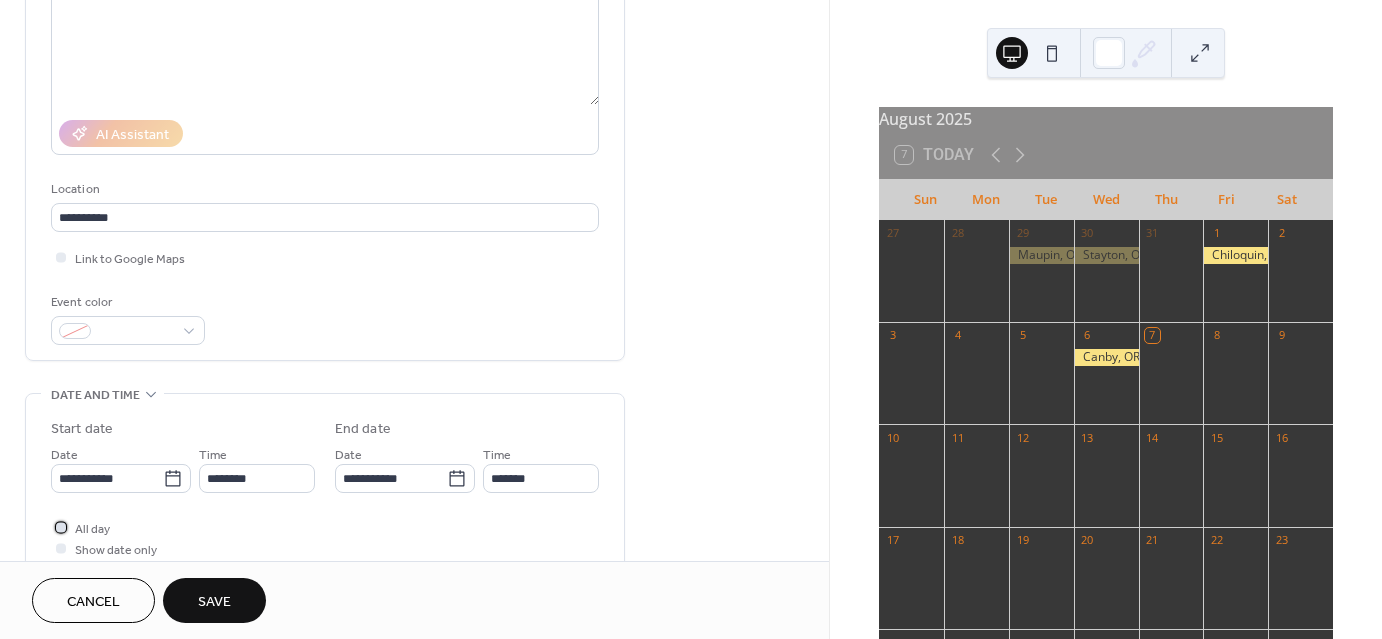 click on "All day" at bounding box center [92, 529] 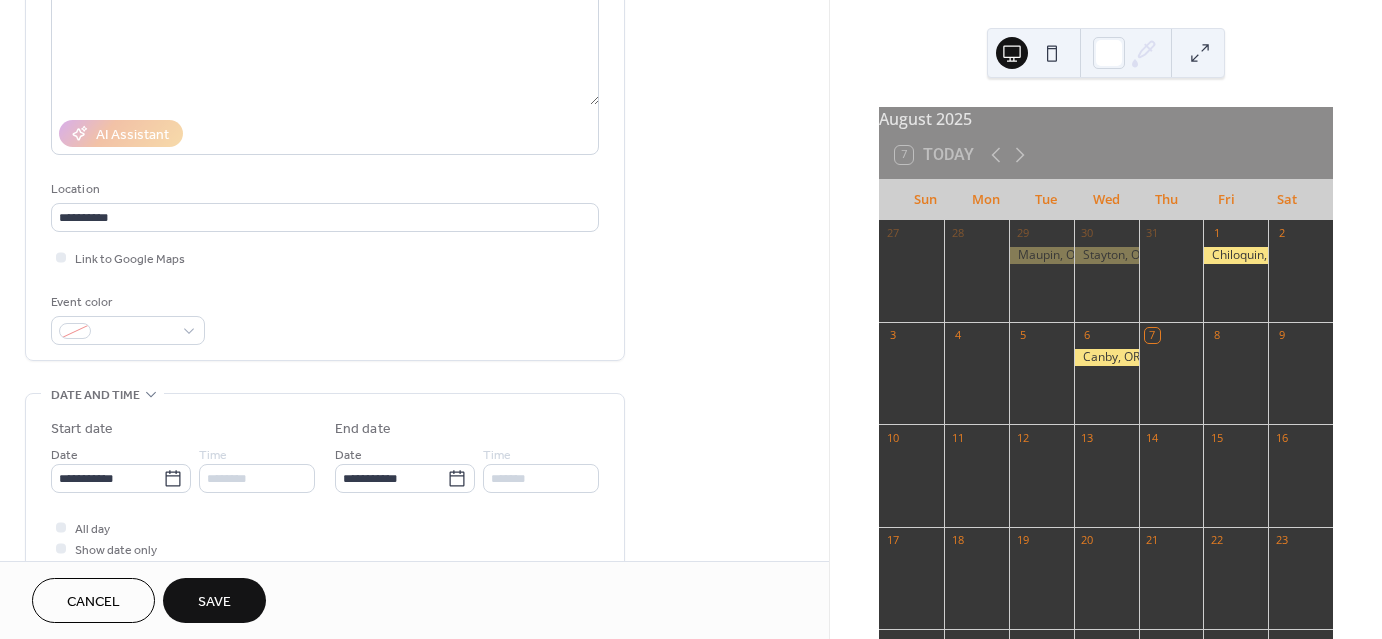 click on "Cancel Save" at bounding box center (149, 600) 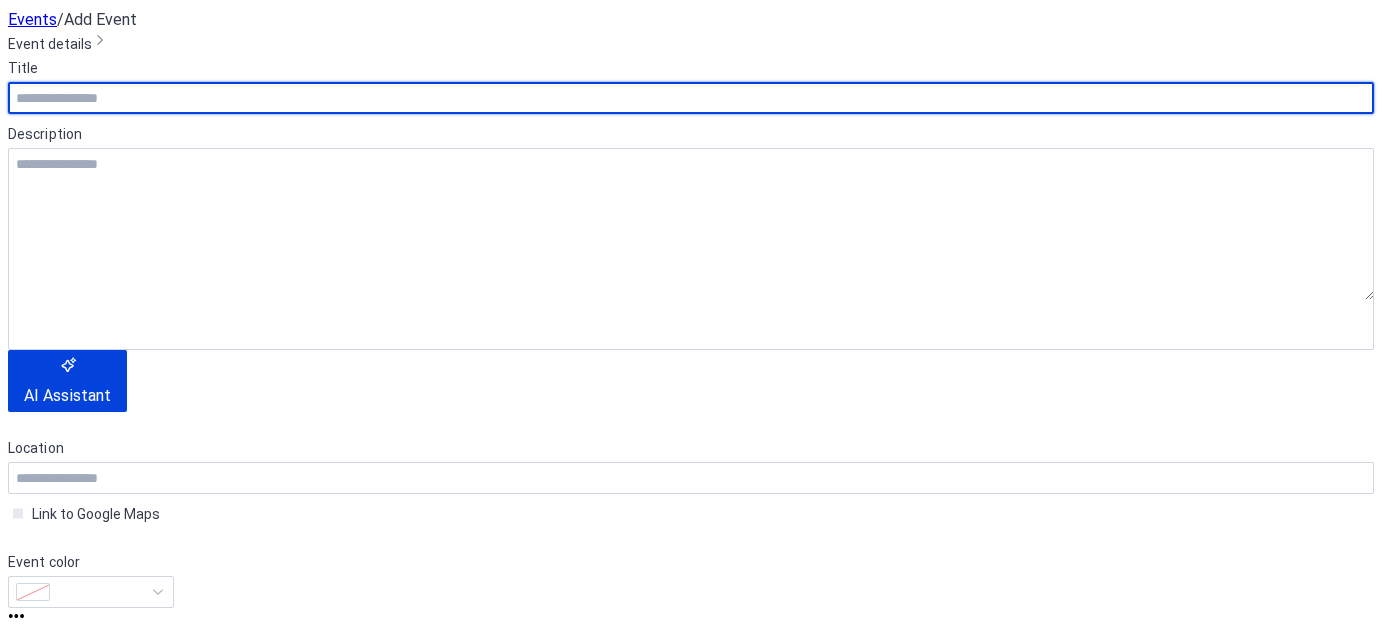 scroll, scrollTop: 0, scrollLeft: 0, axis: both 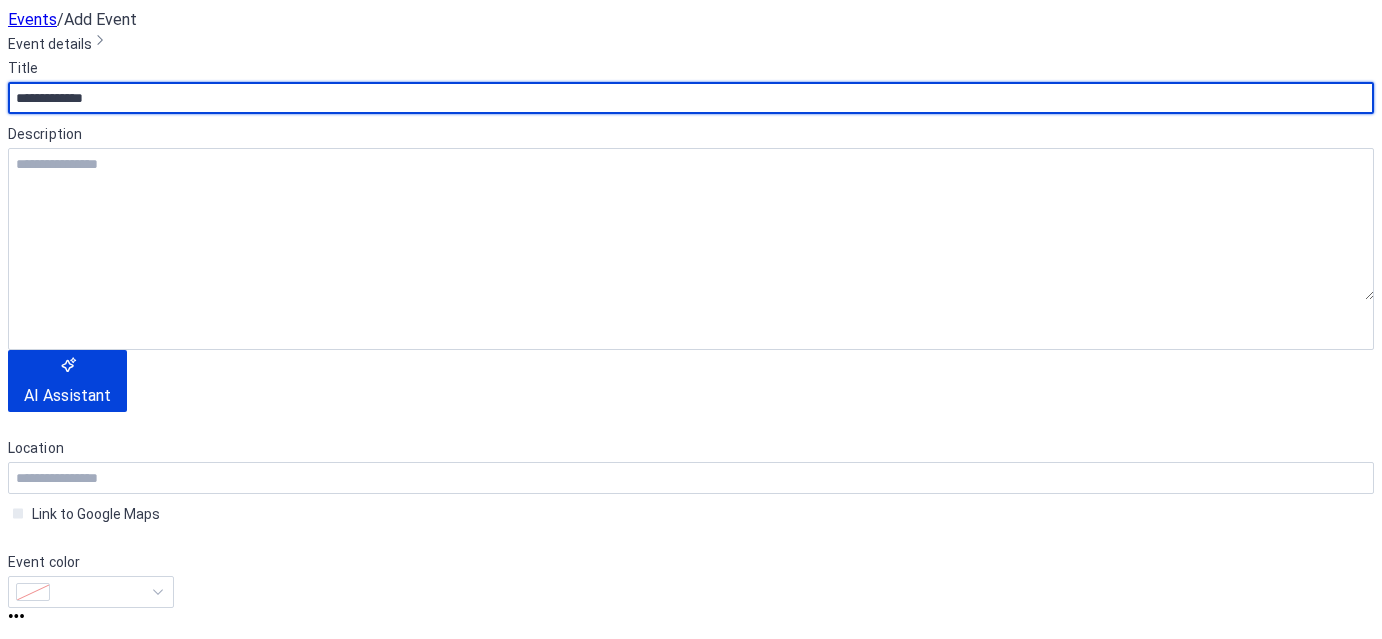 type on "**********" 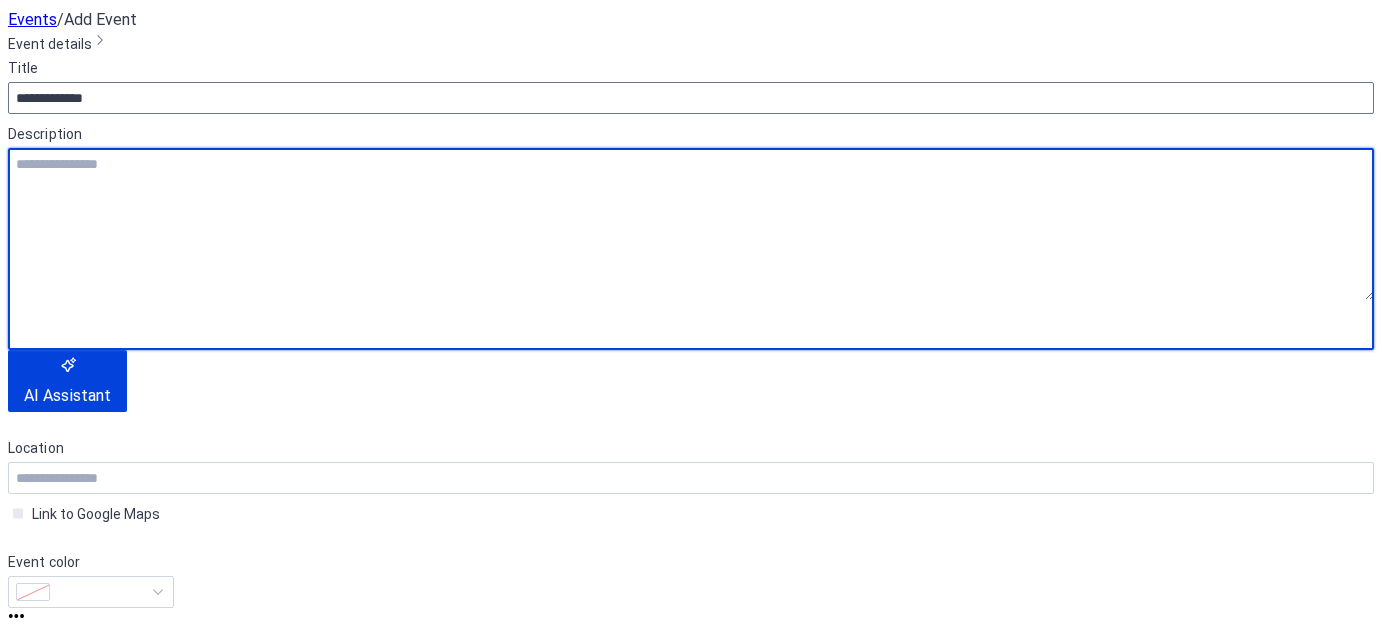 type 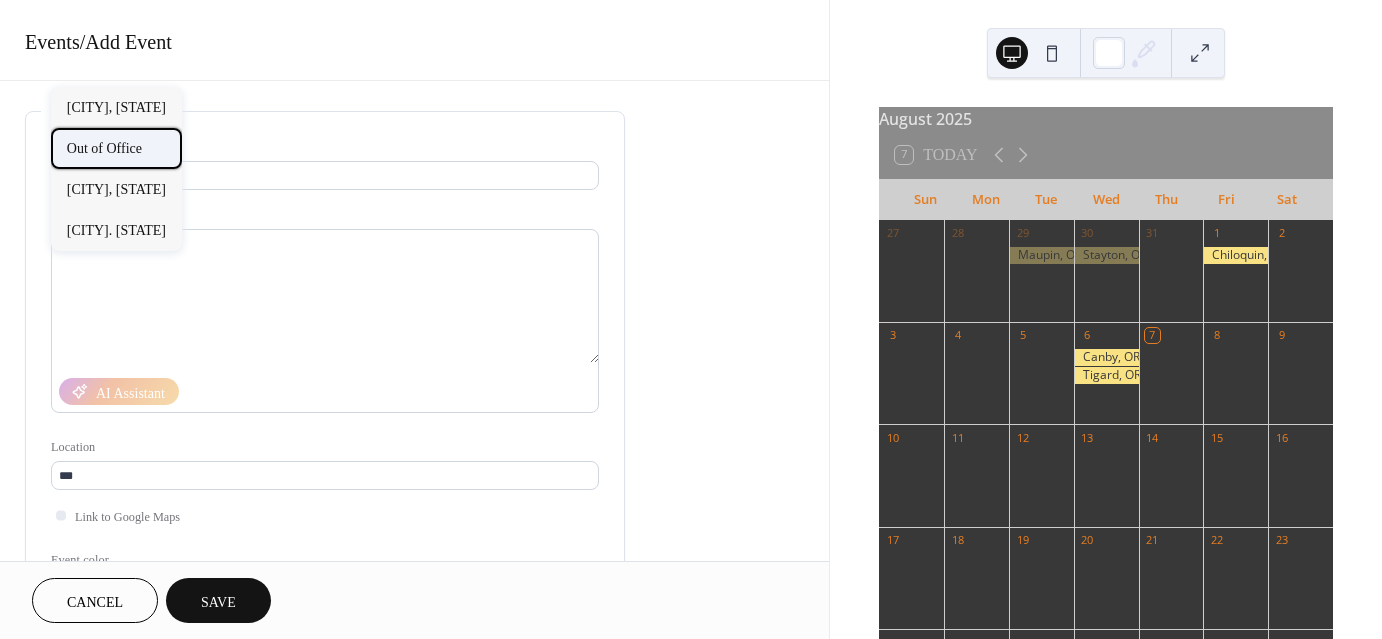 click on "Out of Office" at bounding box center (104, 147) 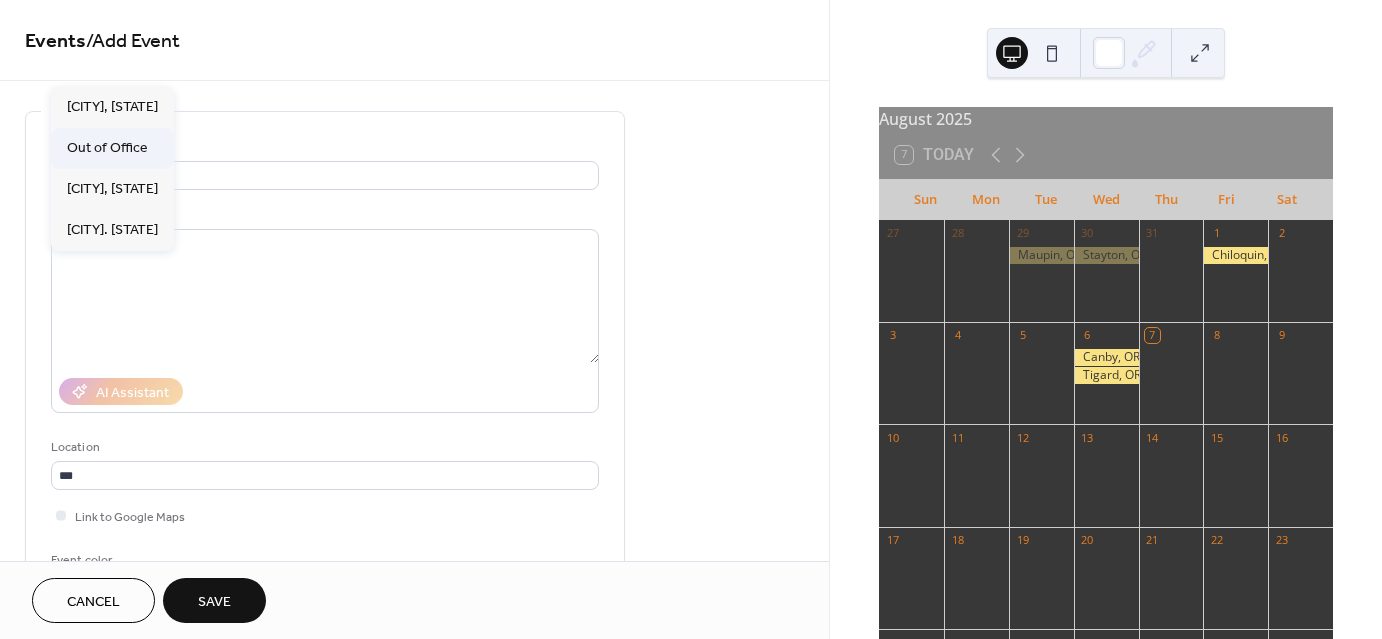 type on "**********" 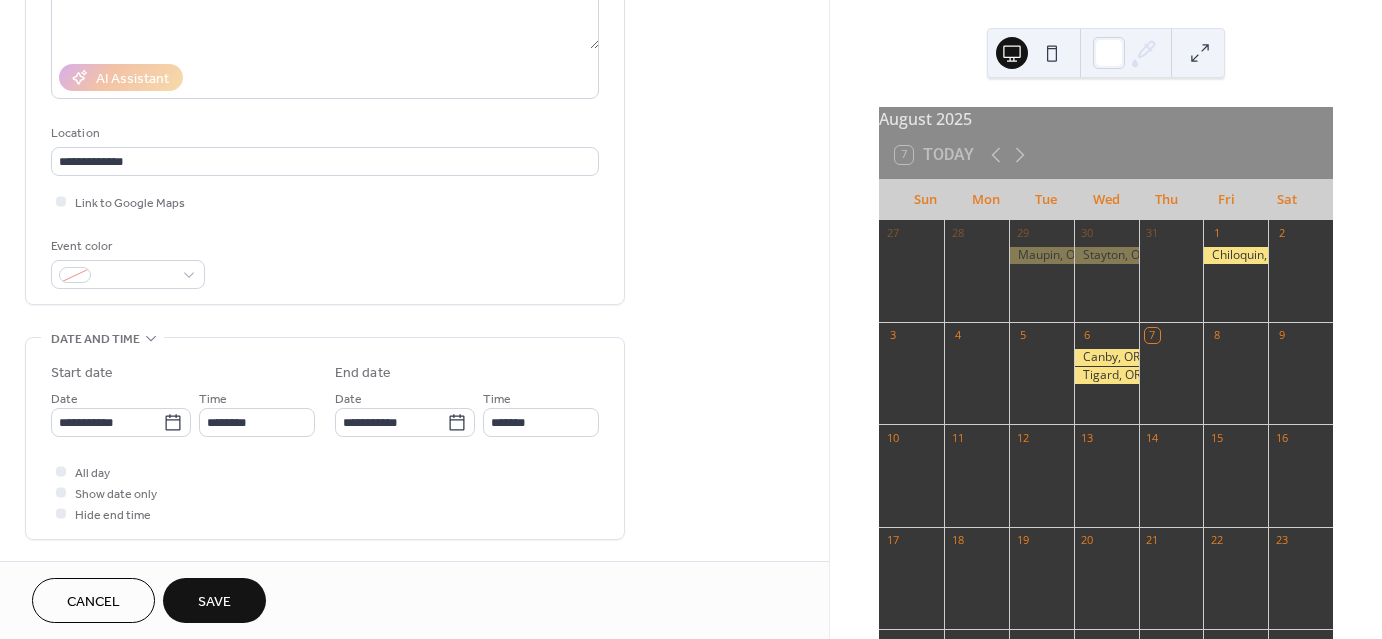 scroll, scrollTop: 399, scrollLeft: 0, axis: vertical 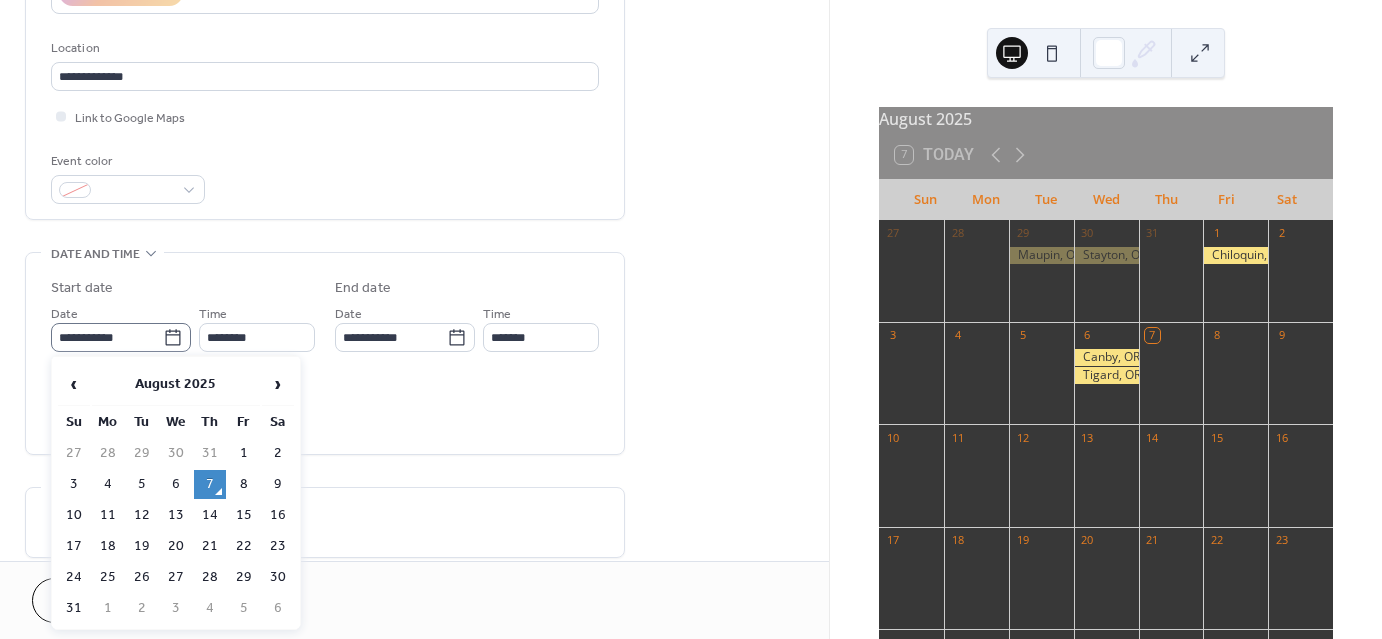 click 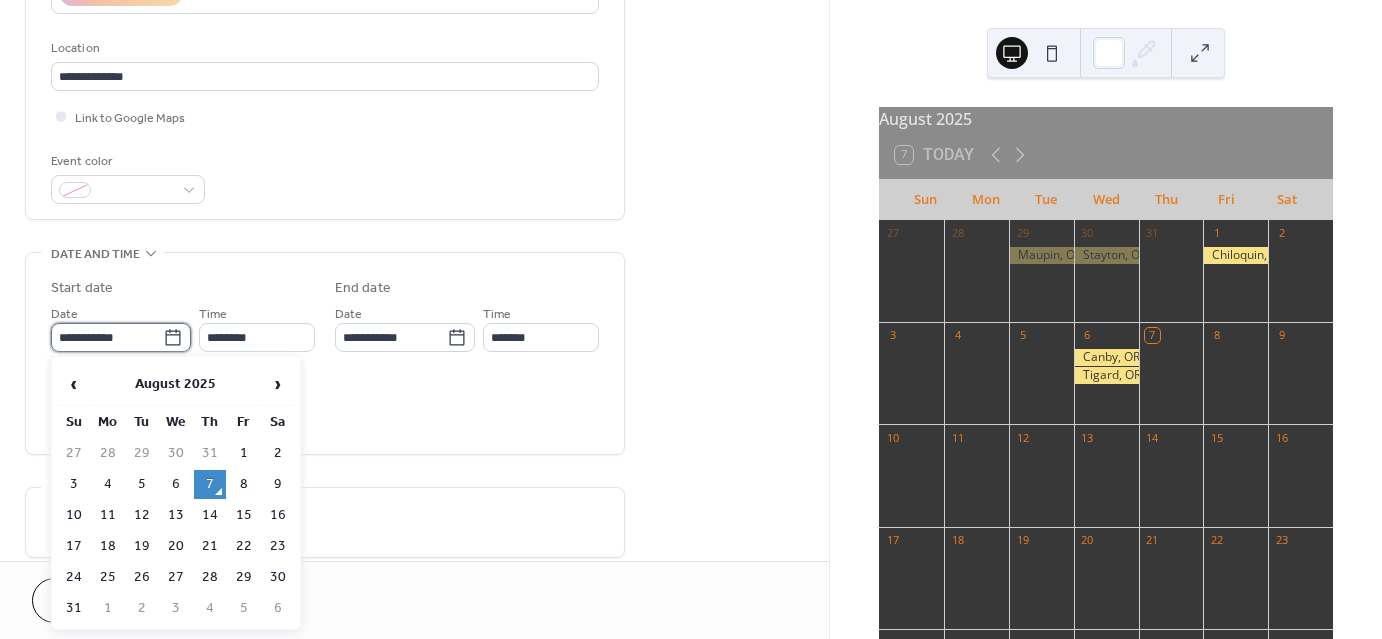 click on "**********" at bounding box center (107, 337) 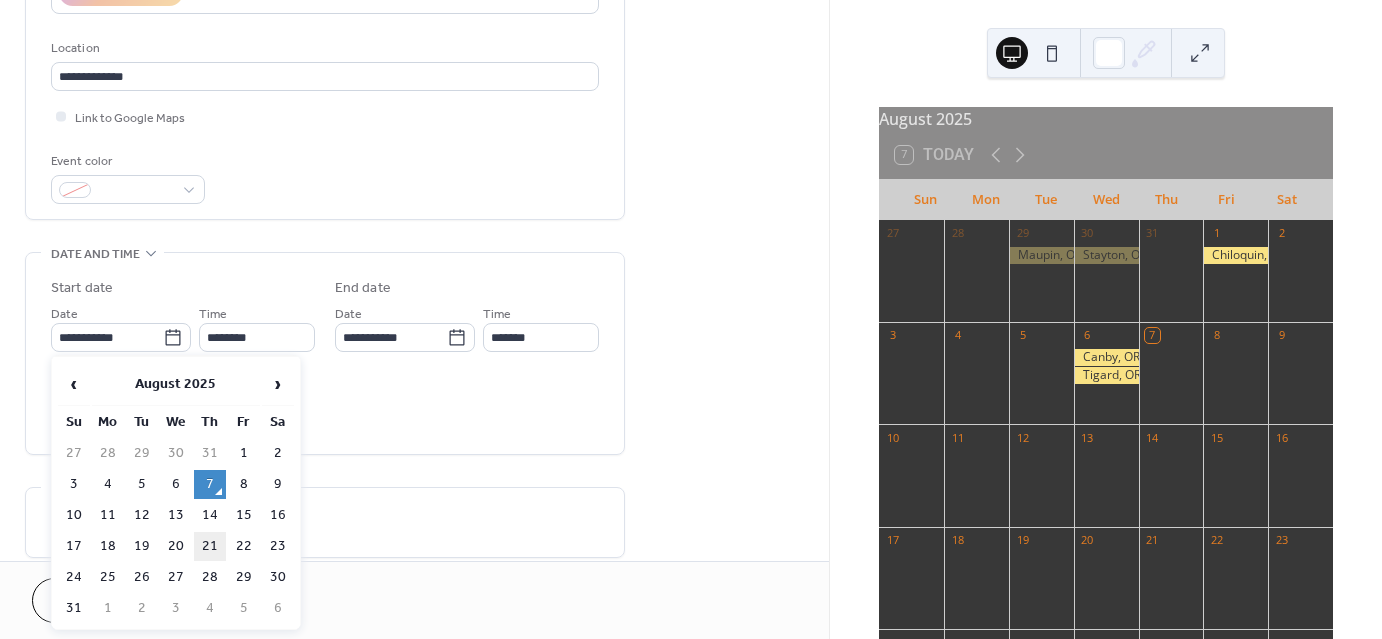 click on "21" at bounding box center [210, 546] 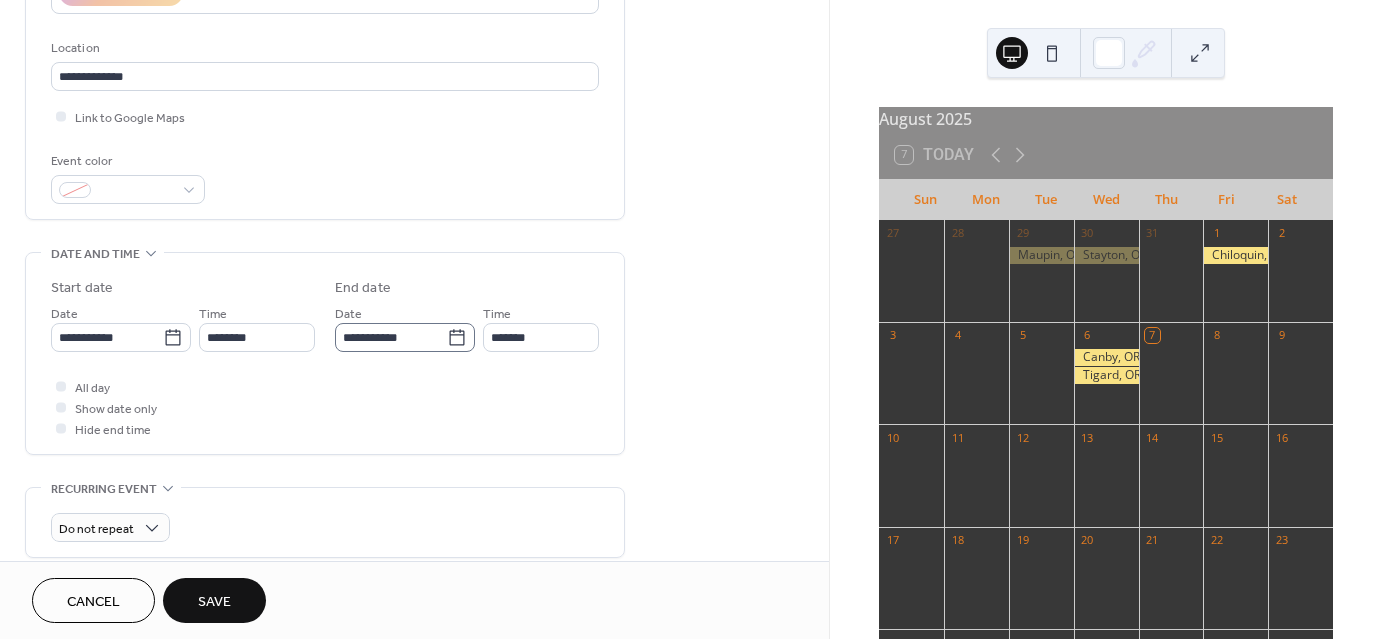 click 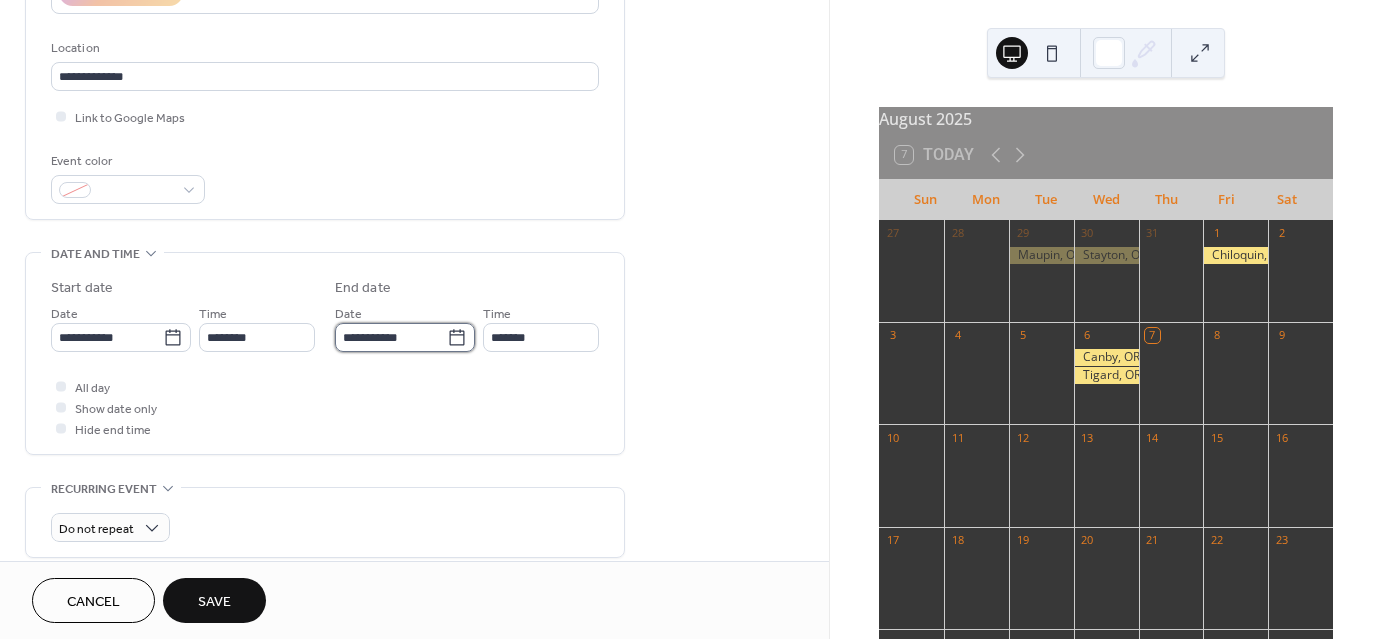 click on "**********" at bounding box center (391, 337) 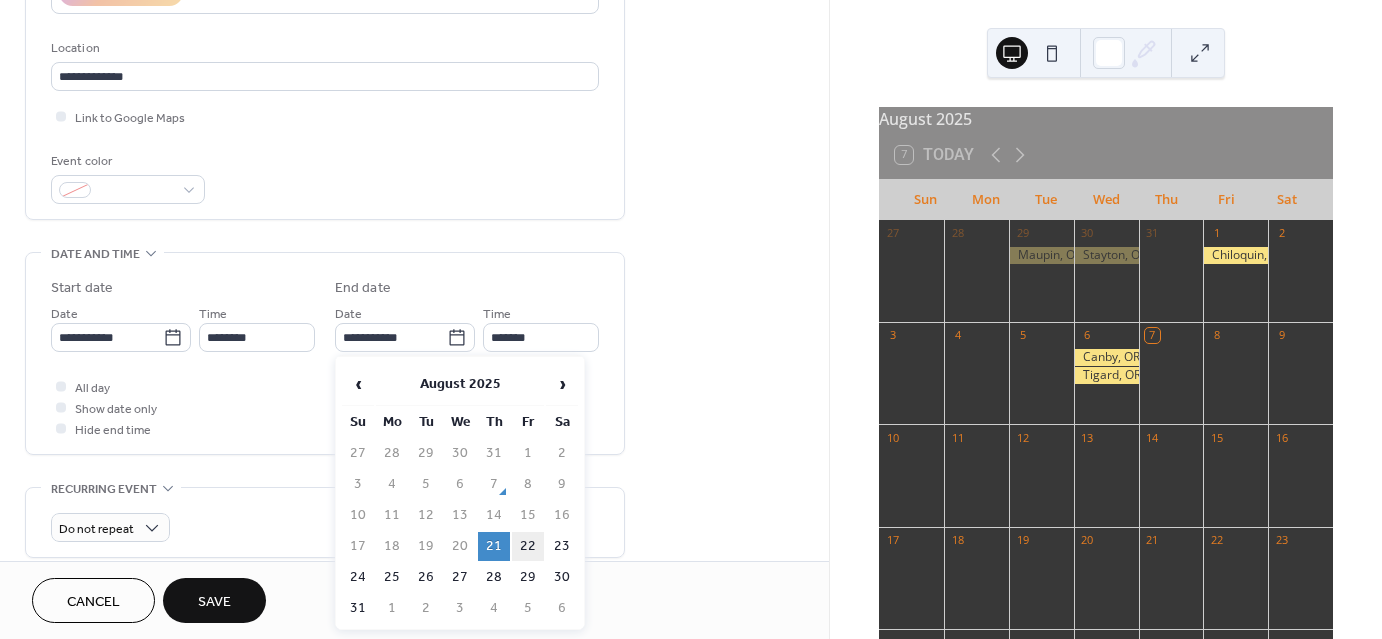 click on "22" at bounding box center (528, 546) 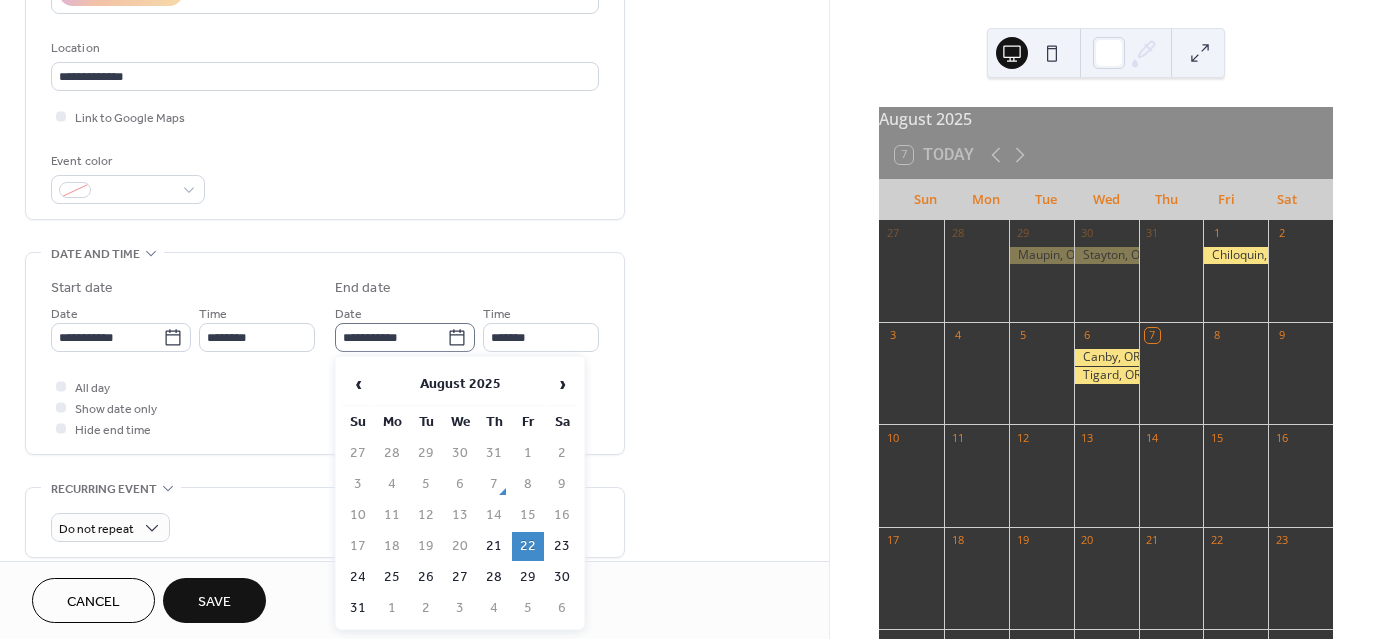 click 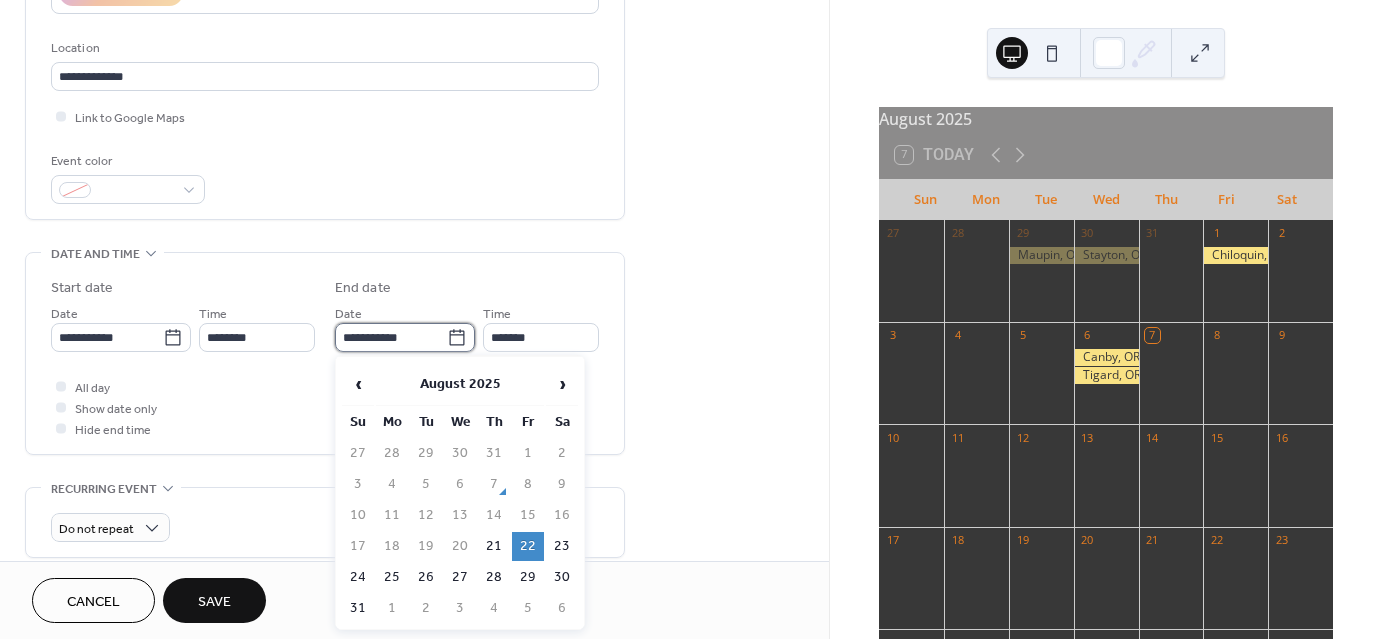 click on "**********" at bounding box center [391, 337] 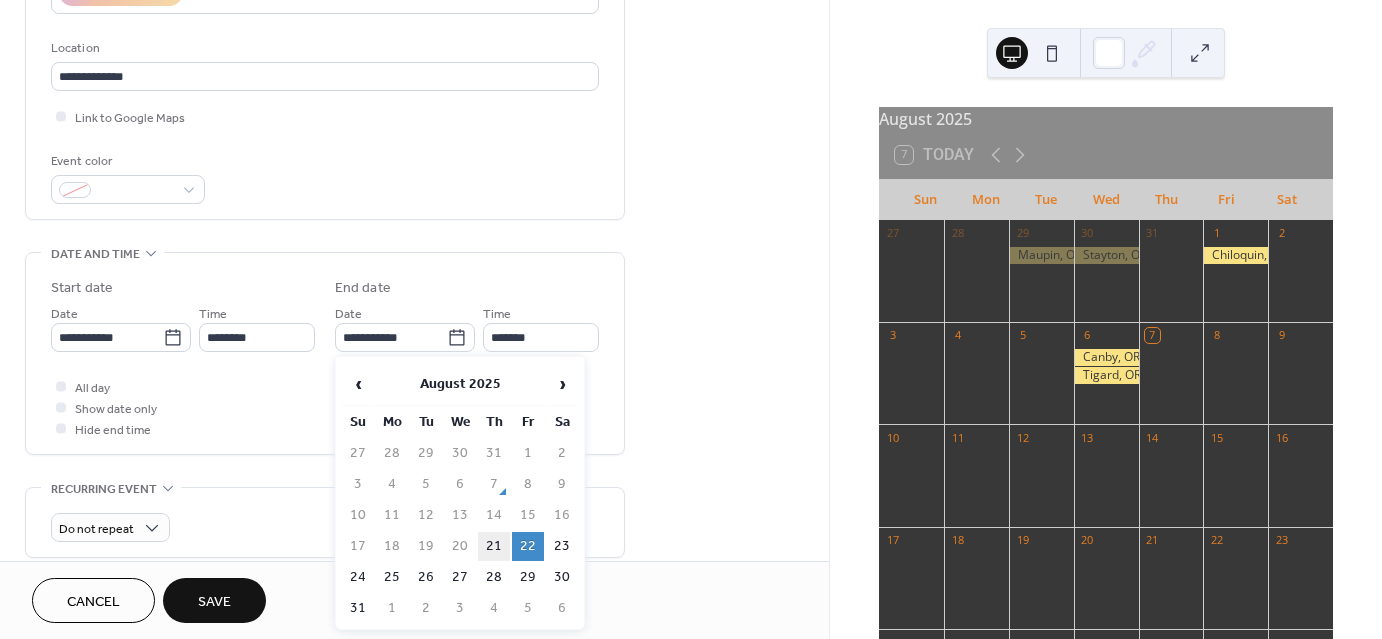 click on "21" at bounding box center [494, 546] 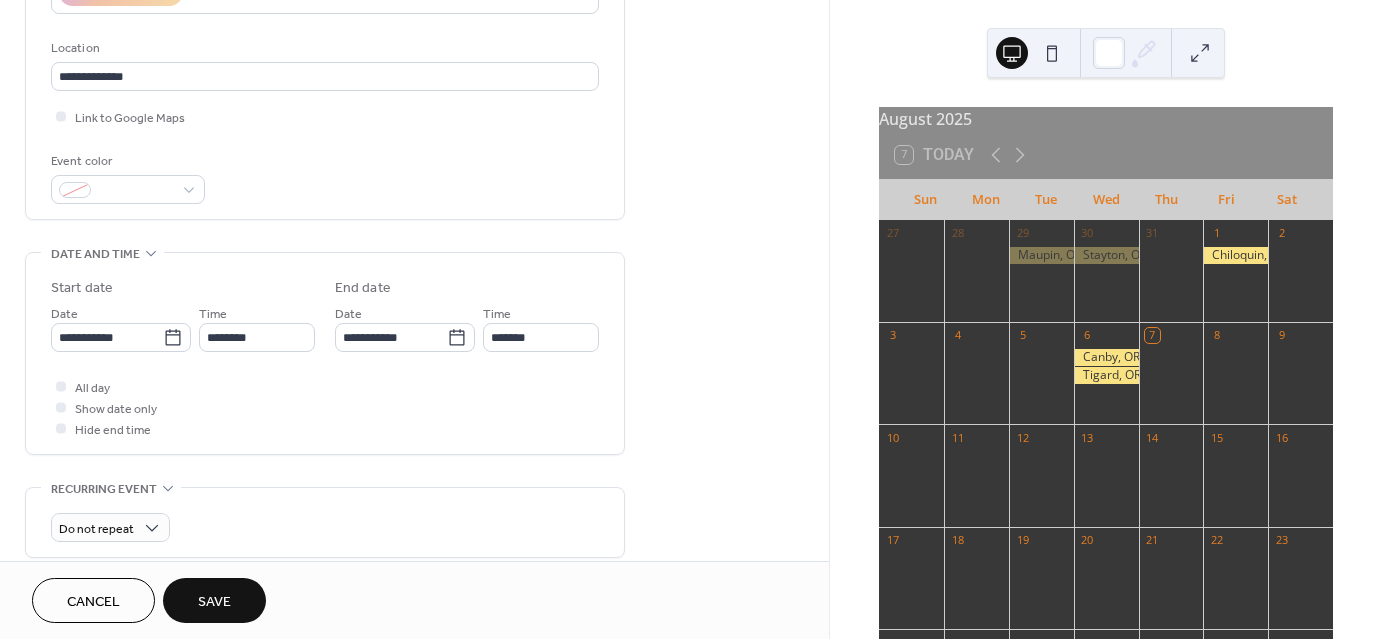 click on "All day Show date only Hide end time" at bounding box center (325, 407) 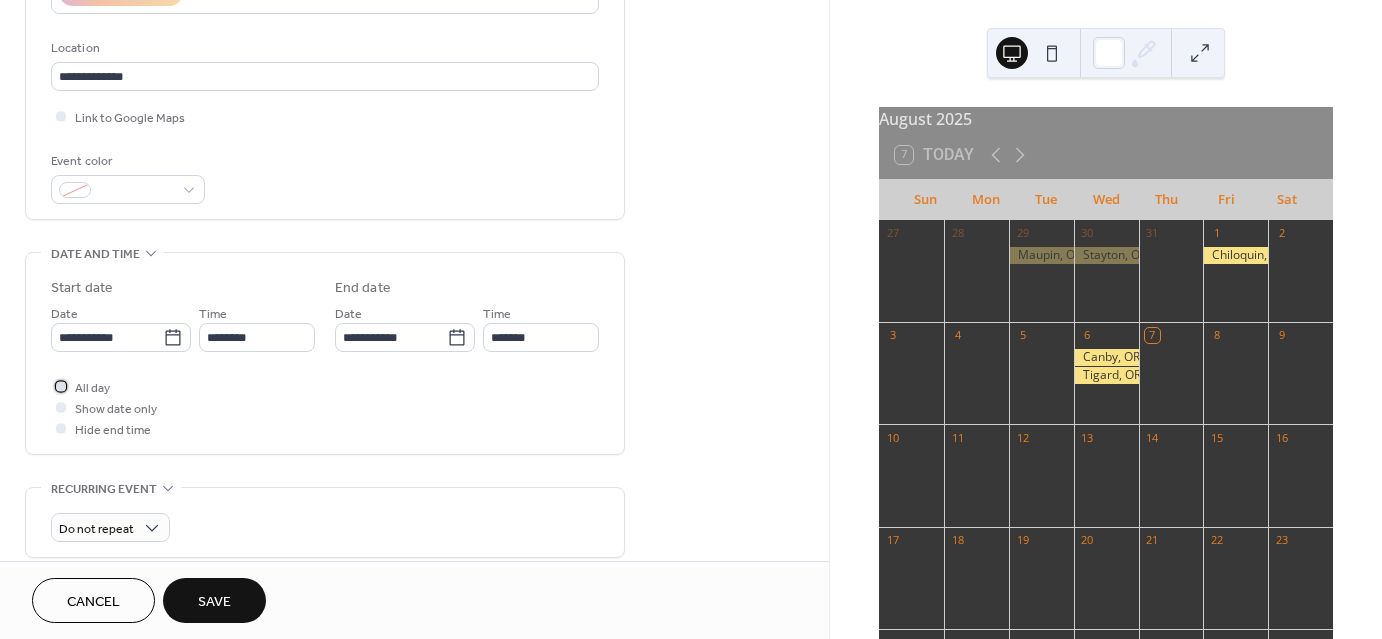 click on "All day" at bounding box center [92, 388] 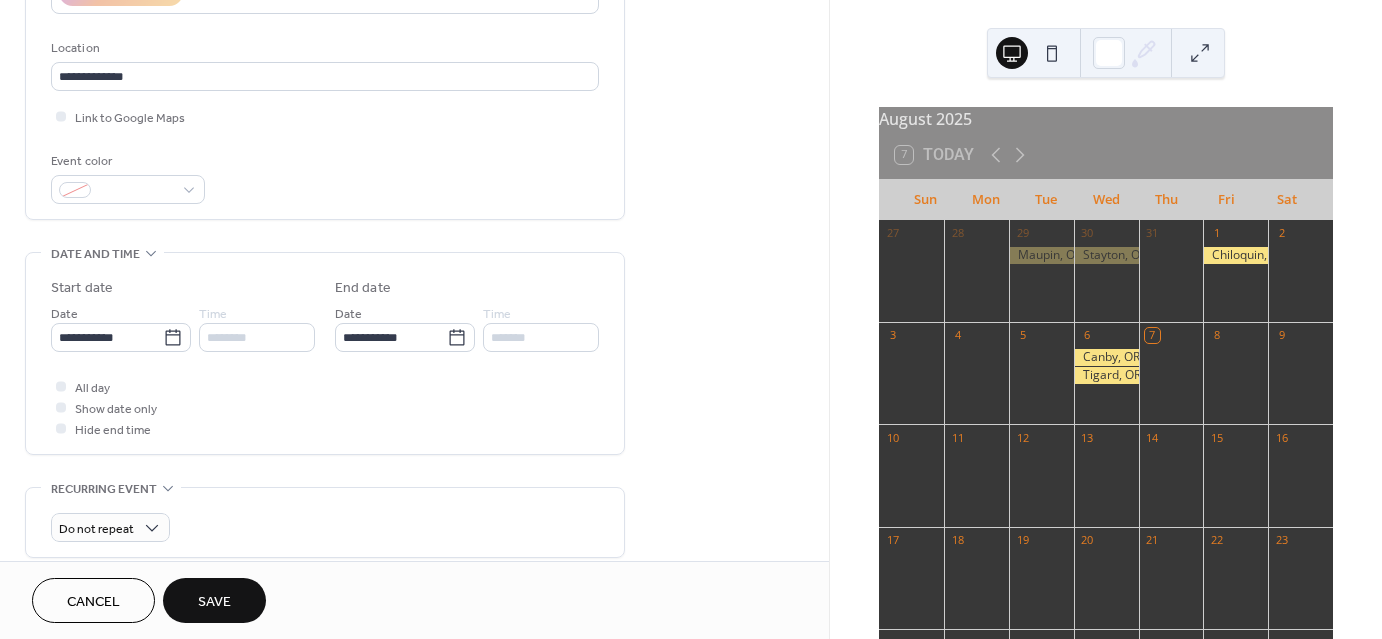 click on "Save" at bounding box center (214, 600) 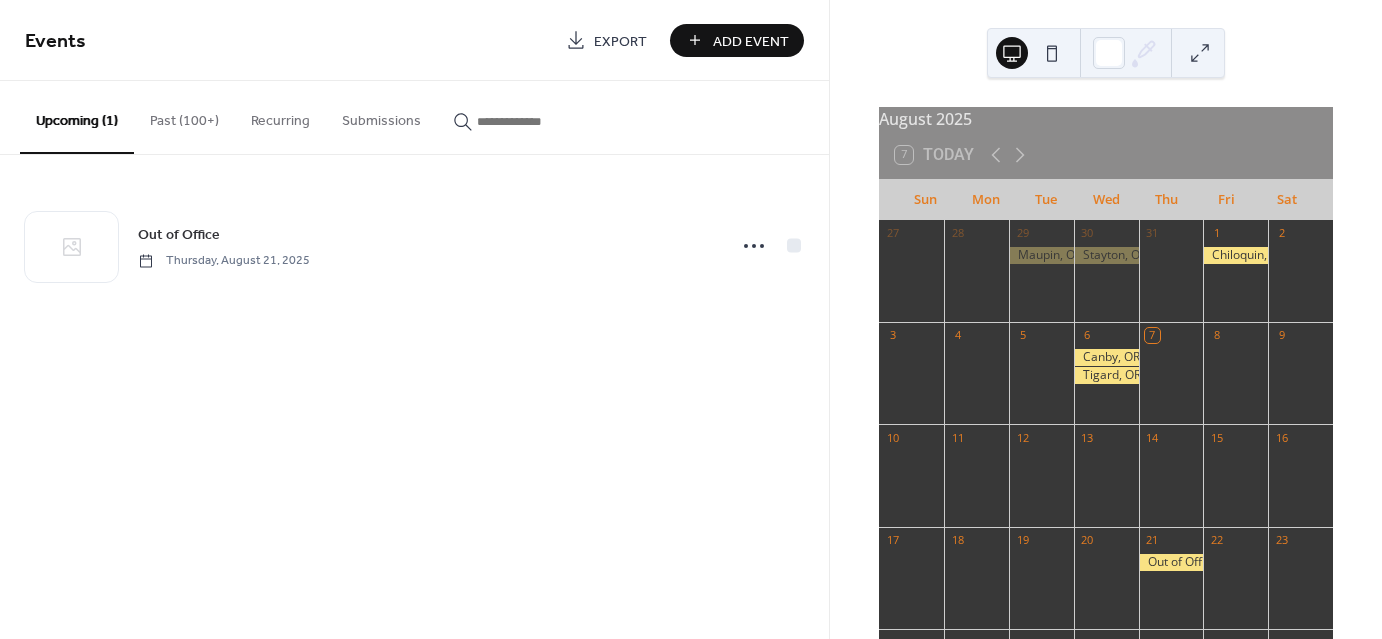 click on "Add Event" at bounding box center [751, 41] 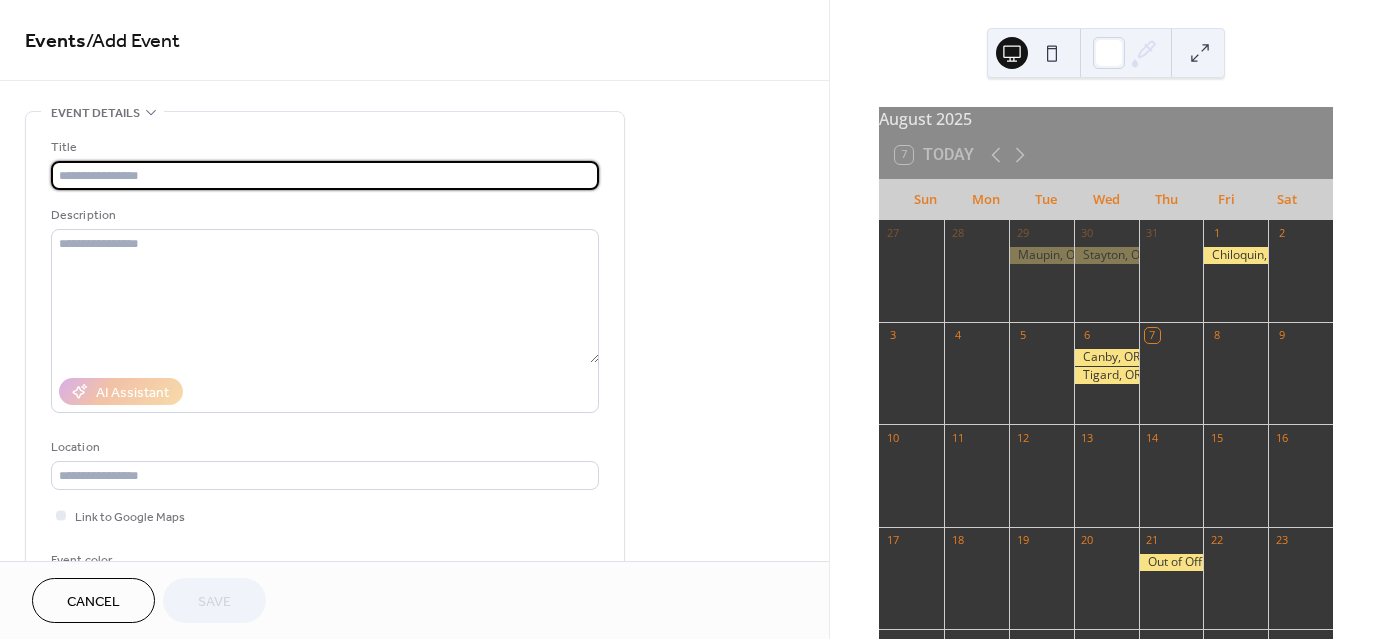click at bounding box center (325, 175) 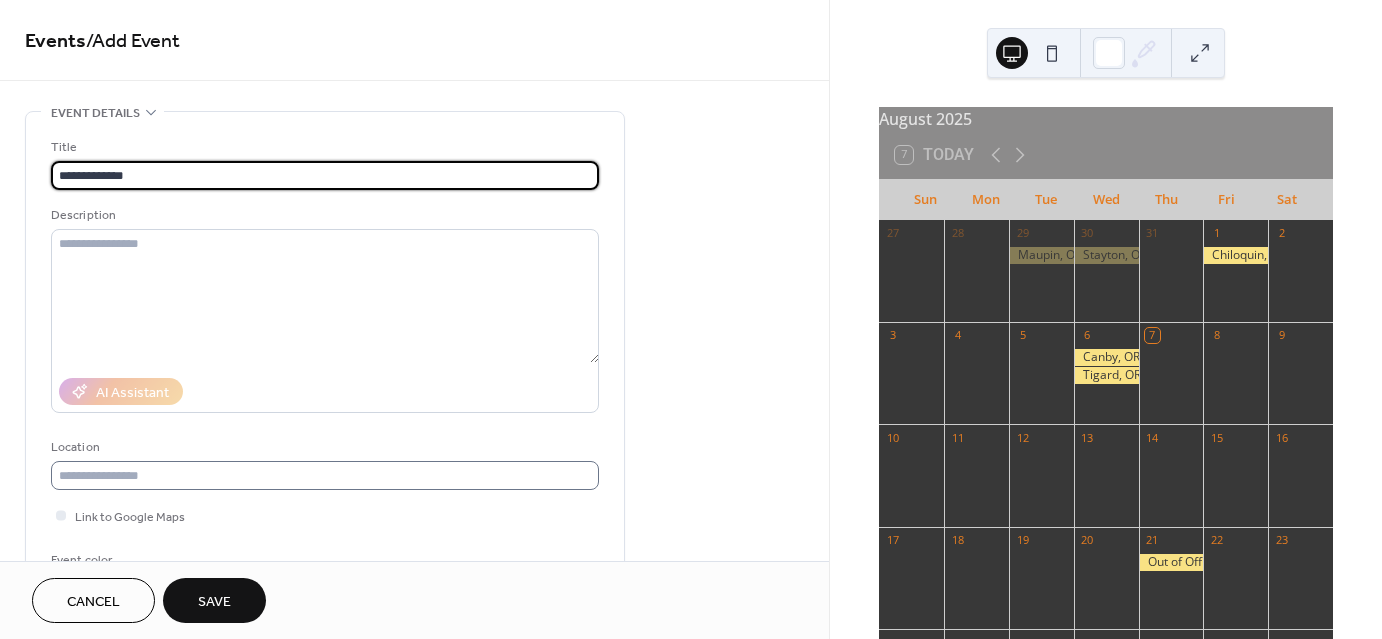 type on "**********" 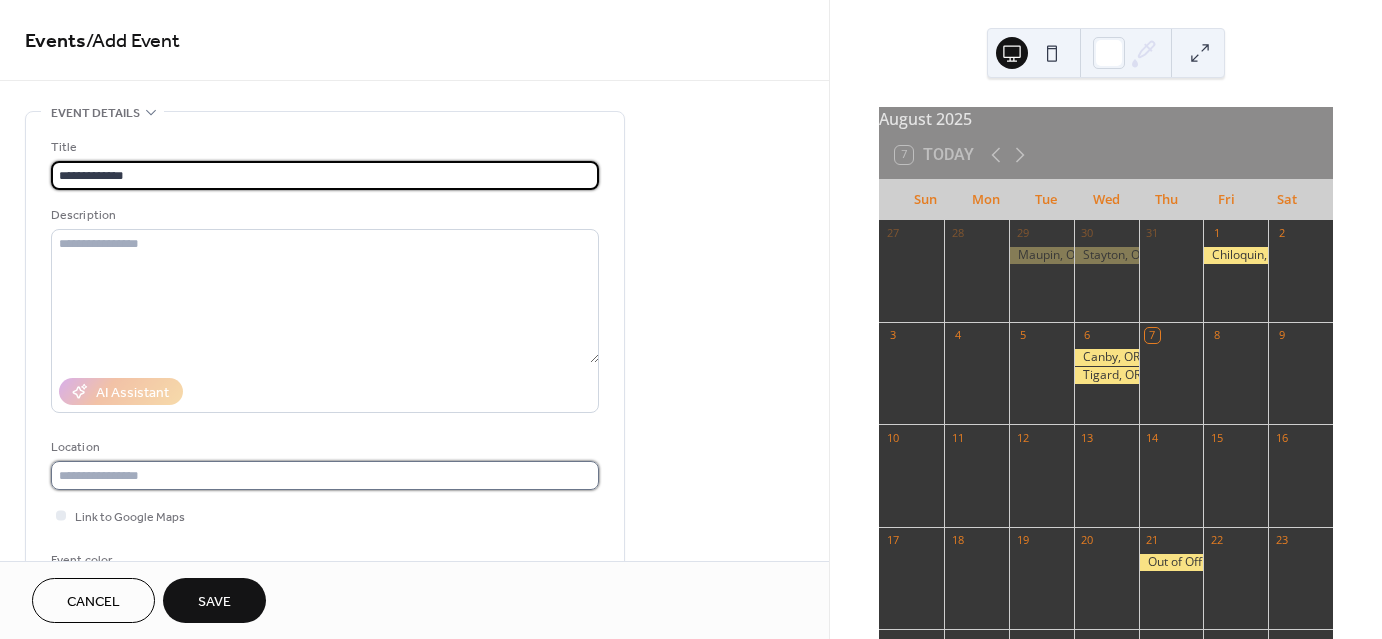 click at bounding box center [325, 475] 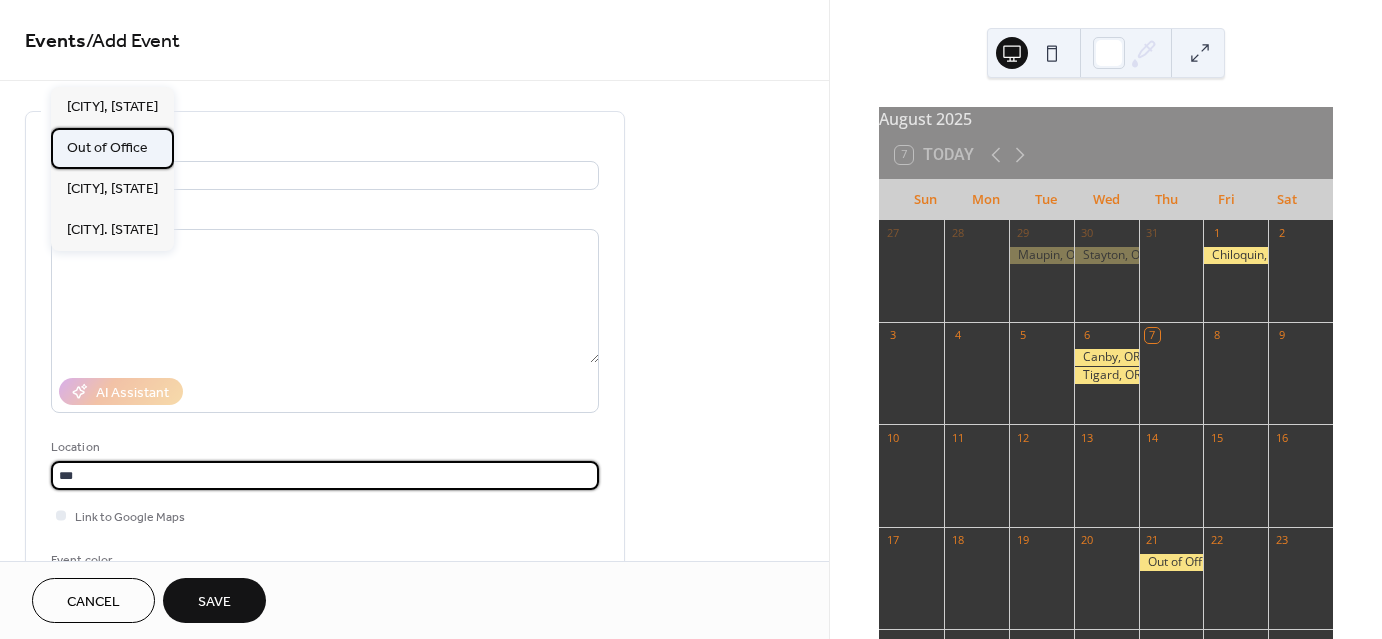 click on "Out of Office" at bounding box center [107, 147] 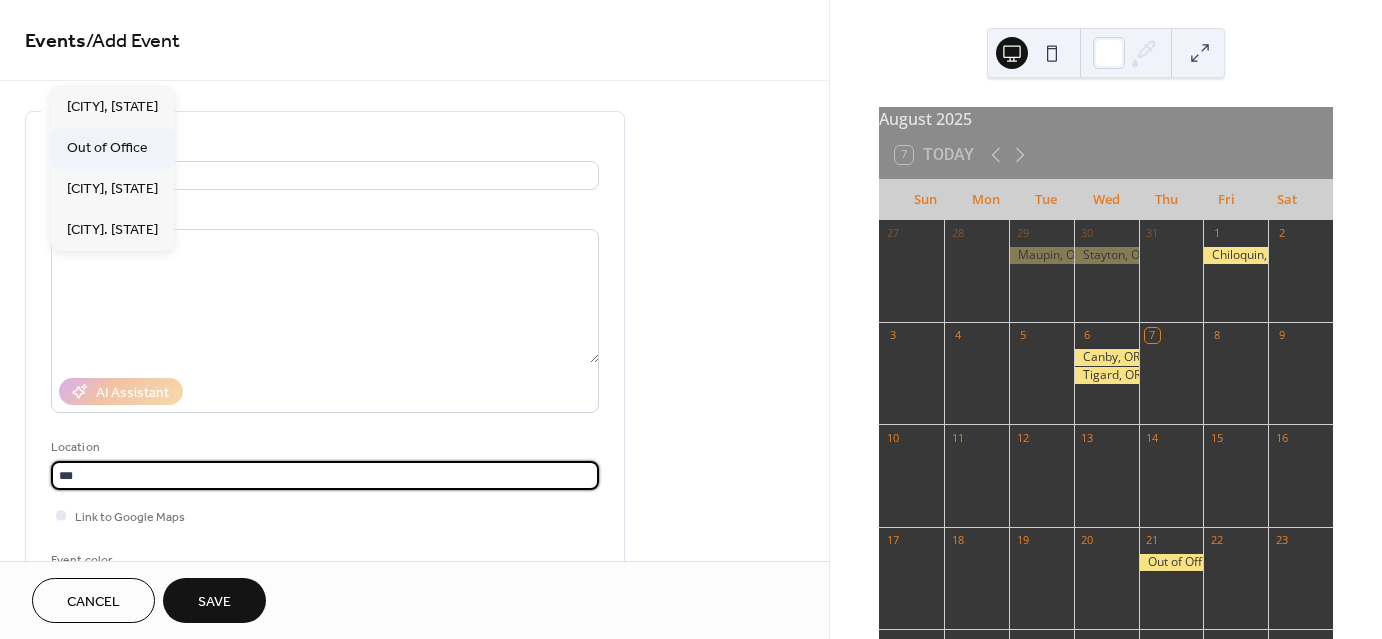 type on "**********" 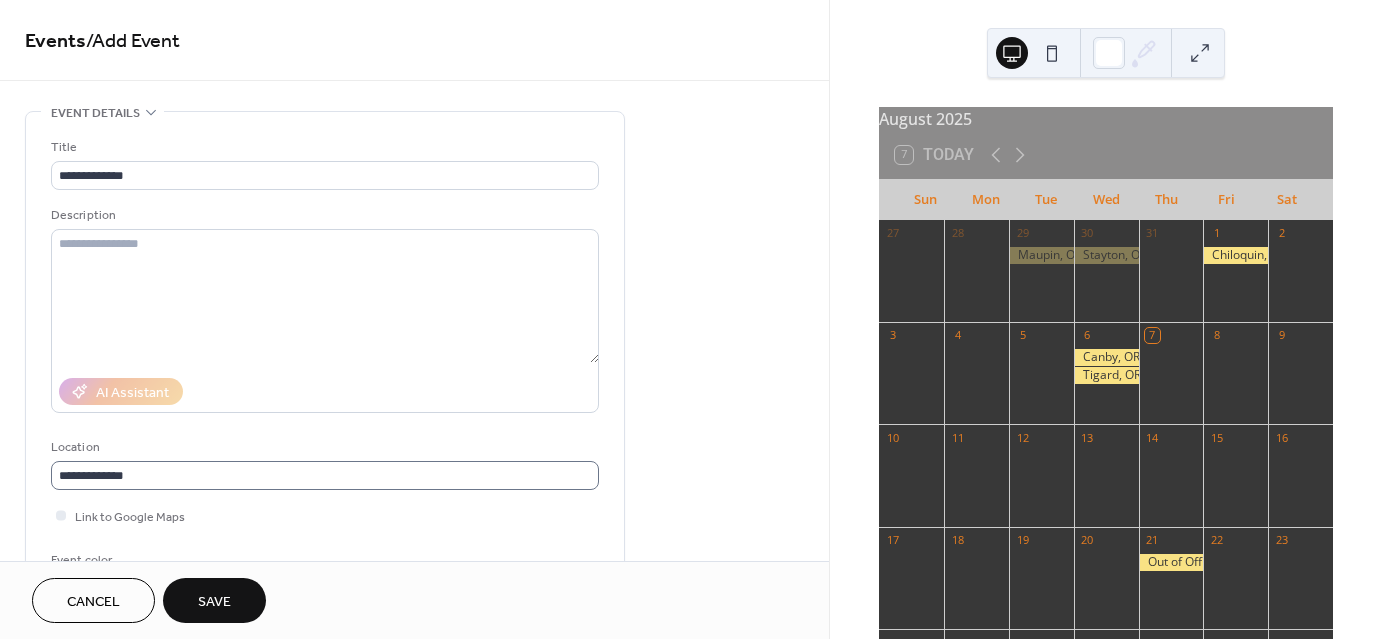 scroll, scrollTop: 1, scrollLeft: 0, axis: vertical 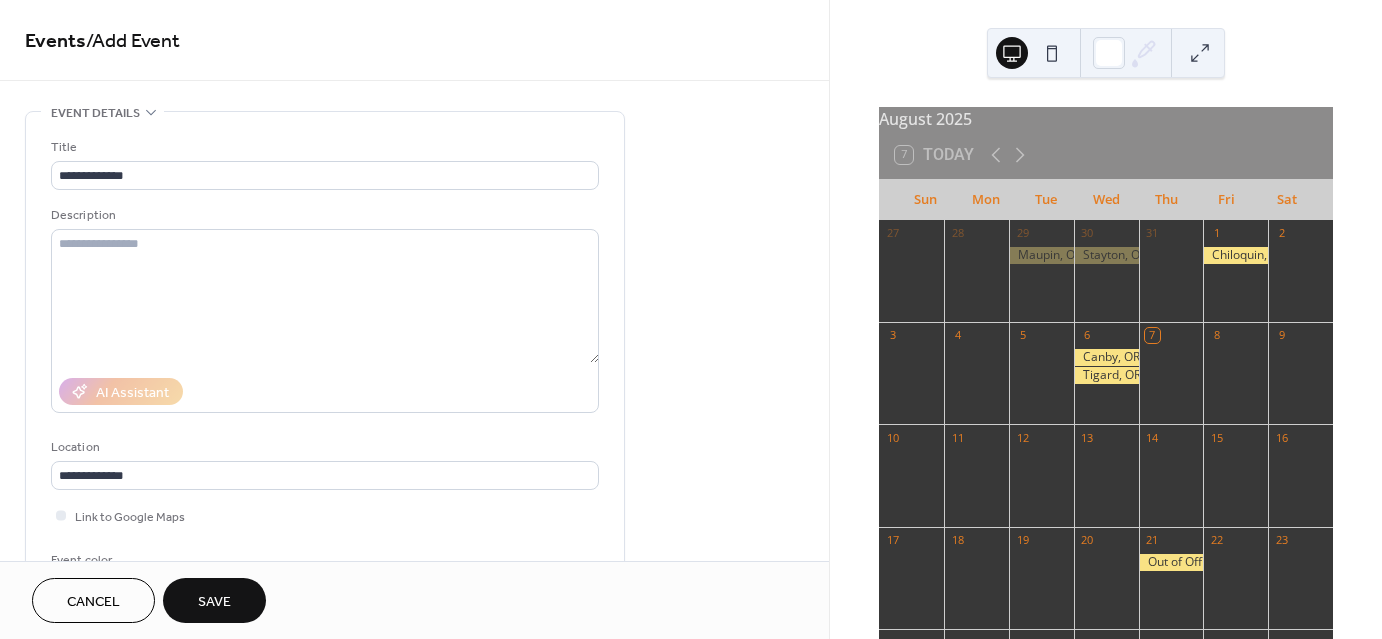 click on "**********" at bounding box center [325, 370] 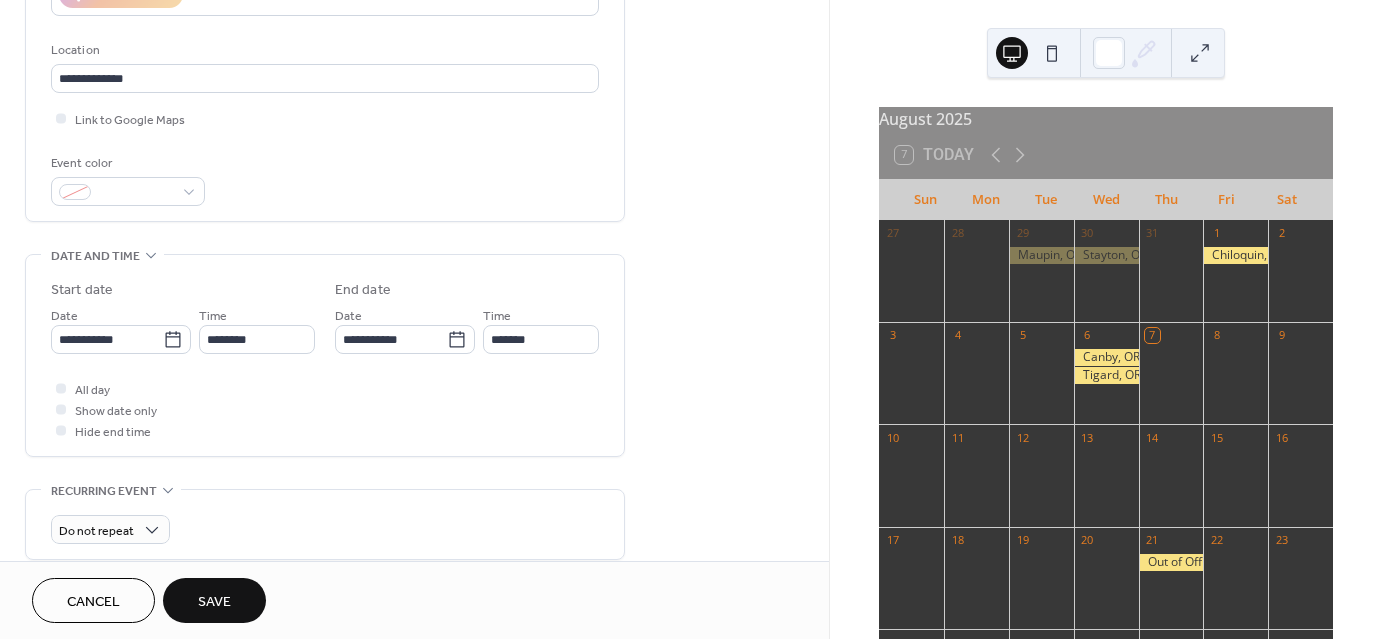 scroll, scrollTop: 400, scrollLeft: 0, axis: vertical 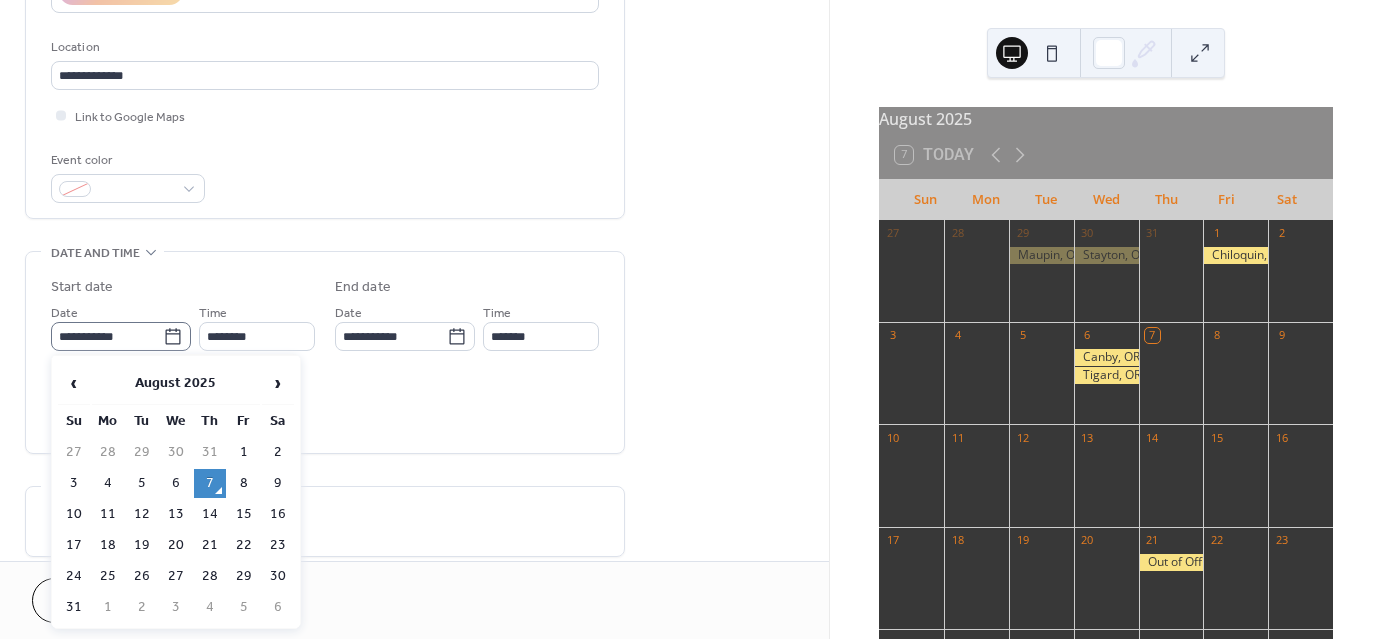 click 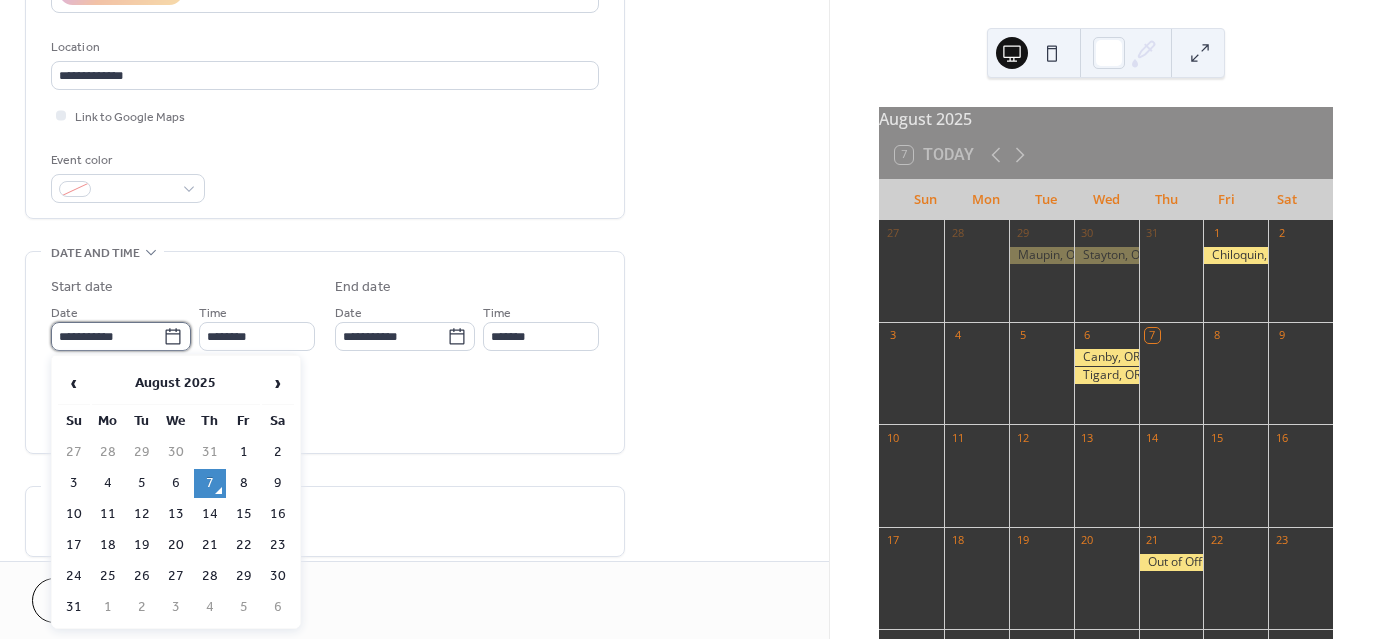 click on "**********" at bounding box center [107, 336] 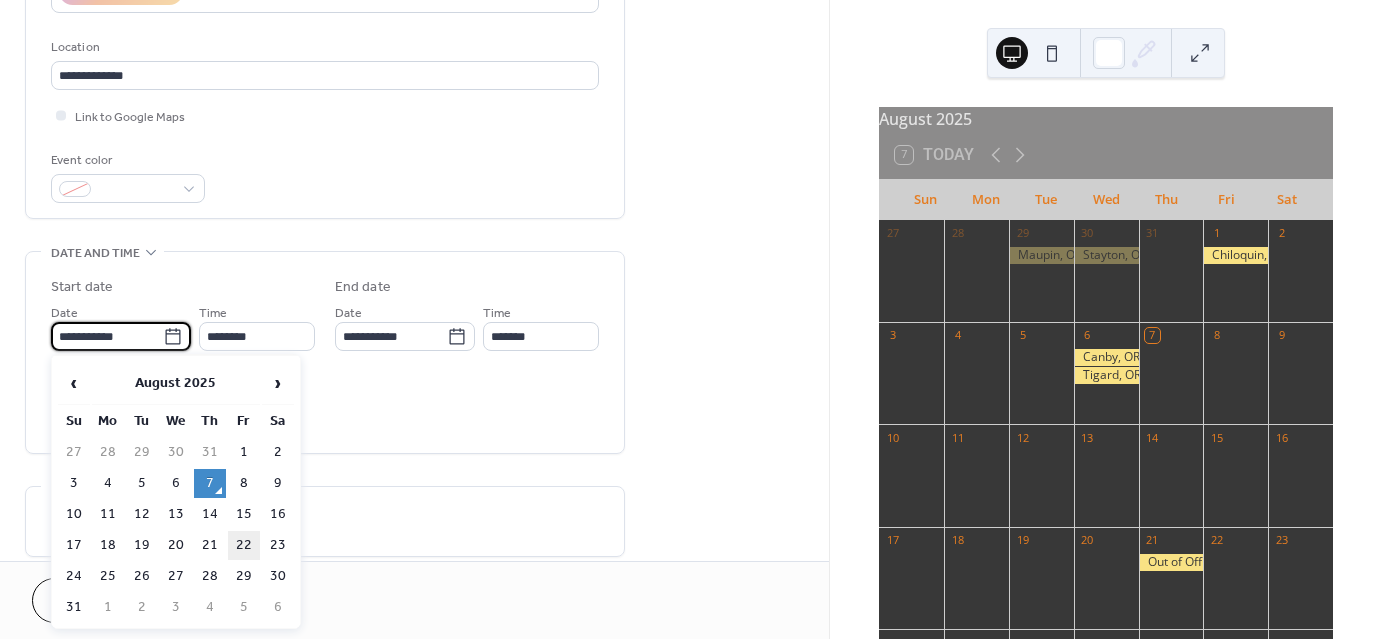 click on "22" at bounding box center [244, 545] 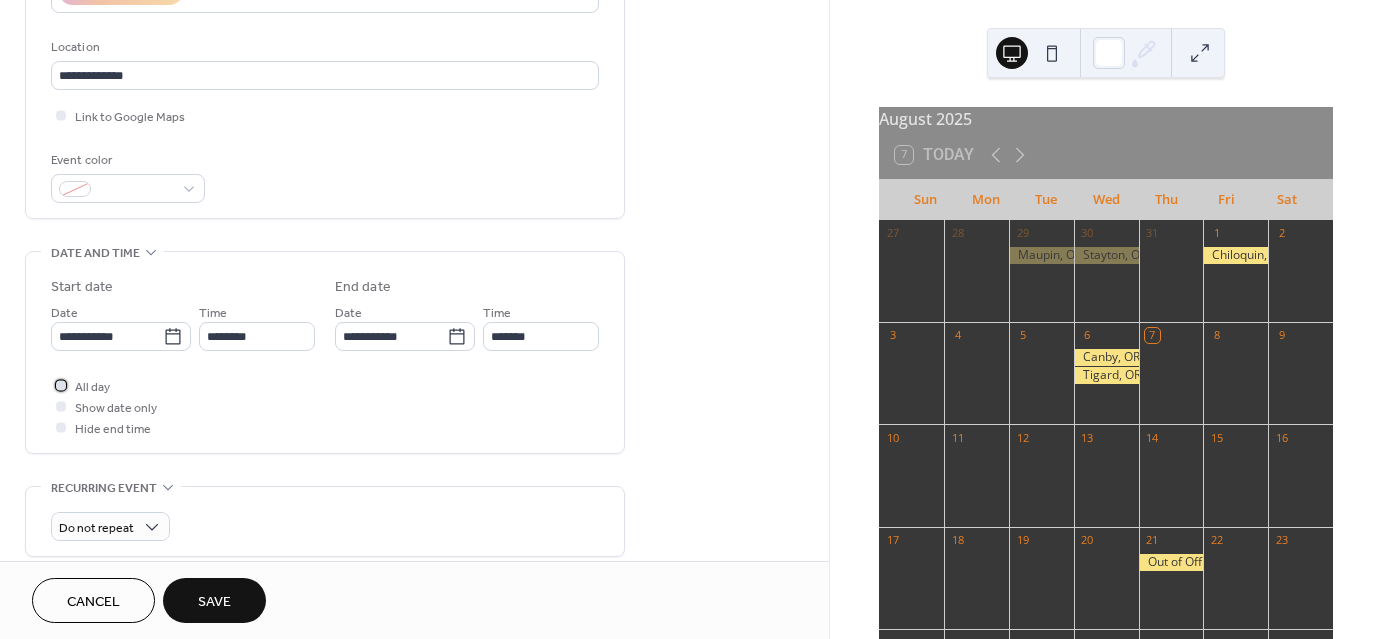 click on "All day" at bounding box center [92, 387] 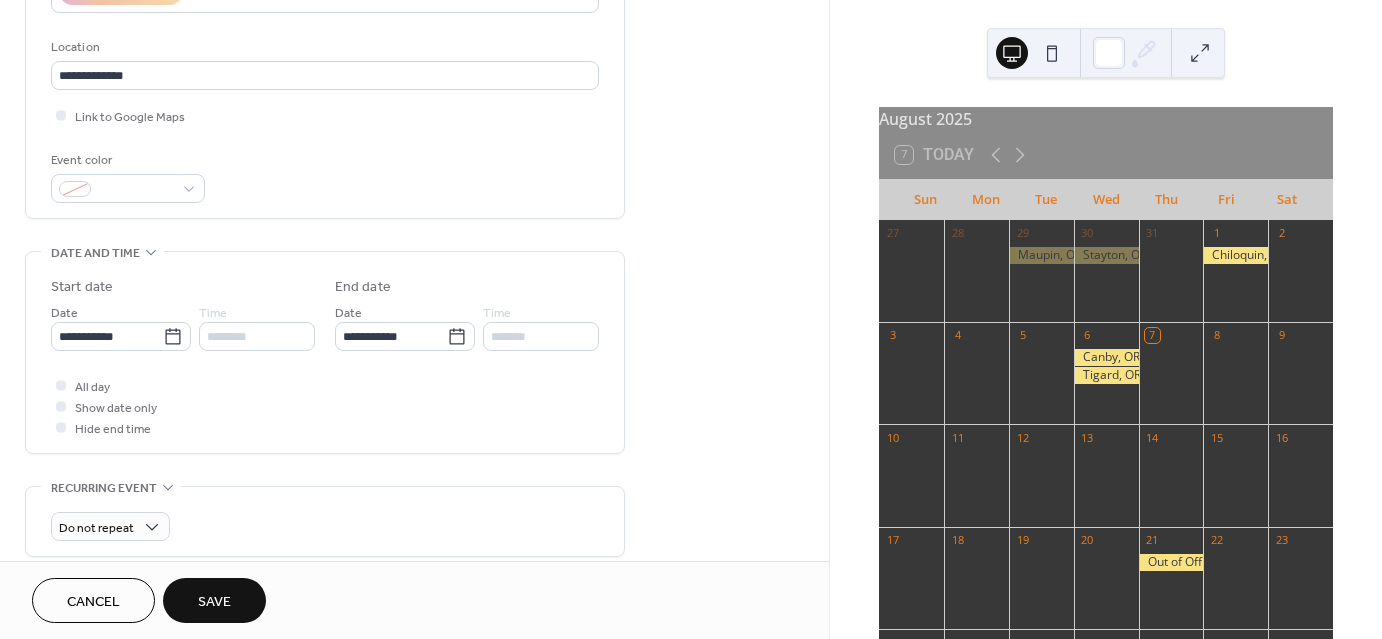click on "Save" at bounding box center [214, 600] 